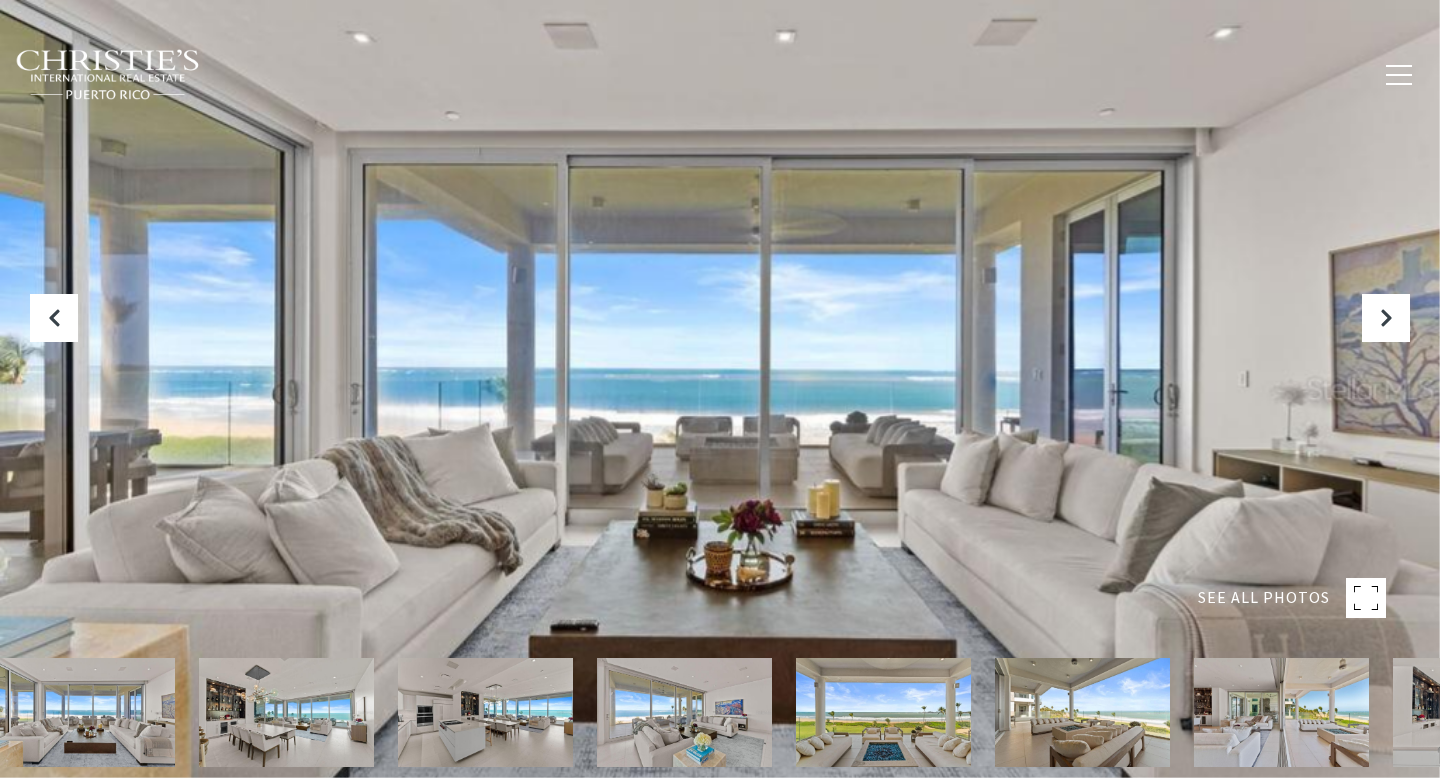 scroll, scrollTop: 0, scrollLeft: 0, axis: both 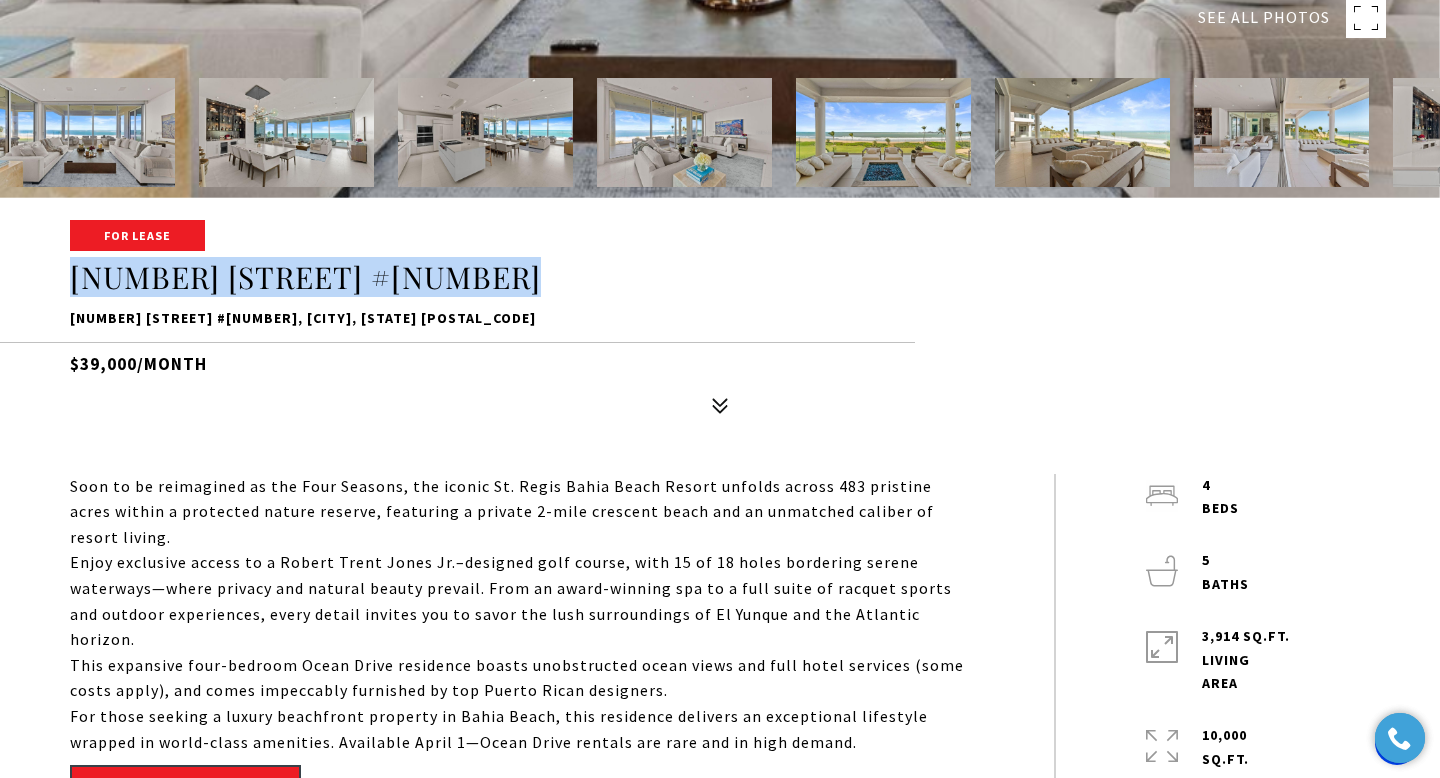 drag, startPoint x: 53, startPoint y: 281, endPoint x: 608, endPoint y: 282, distance: 555.0009 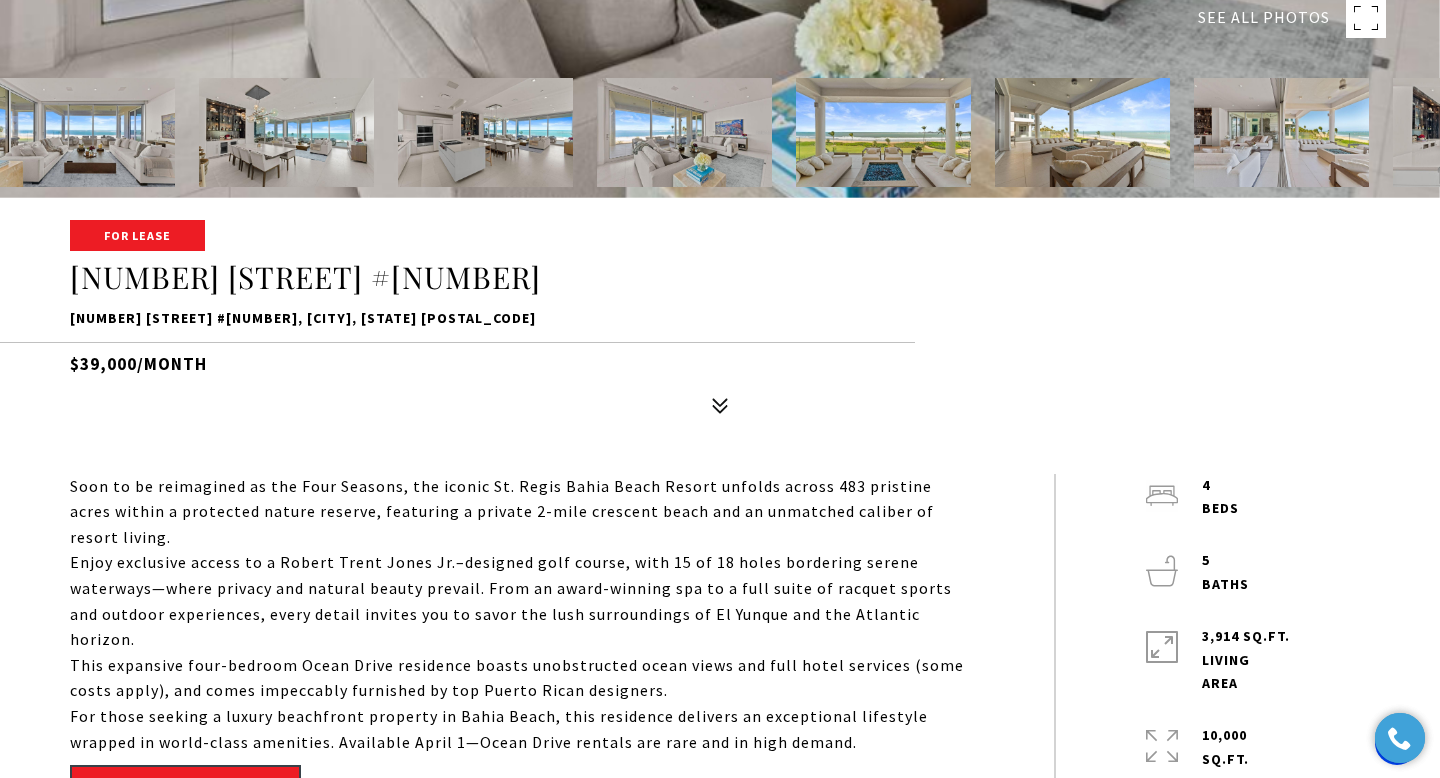 click at bounding box center (720, -63) 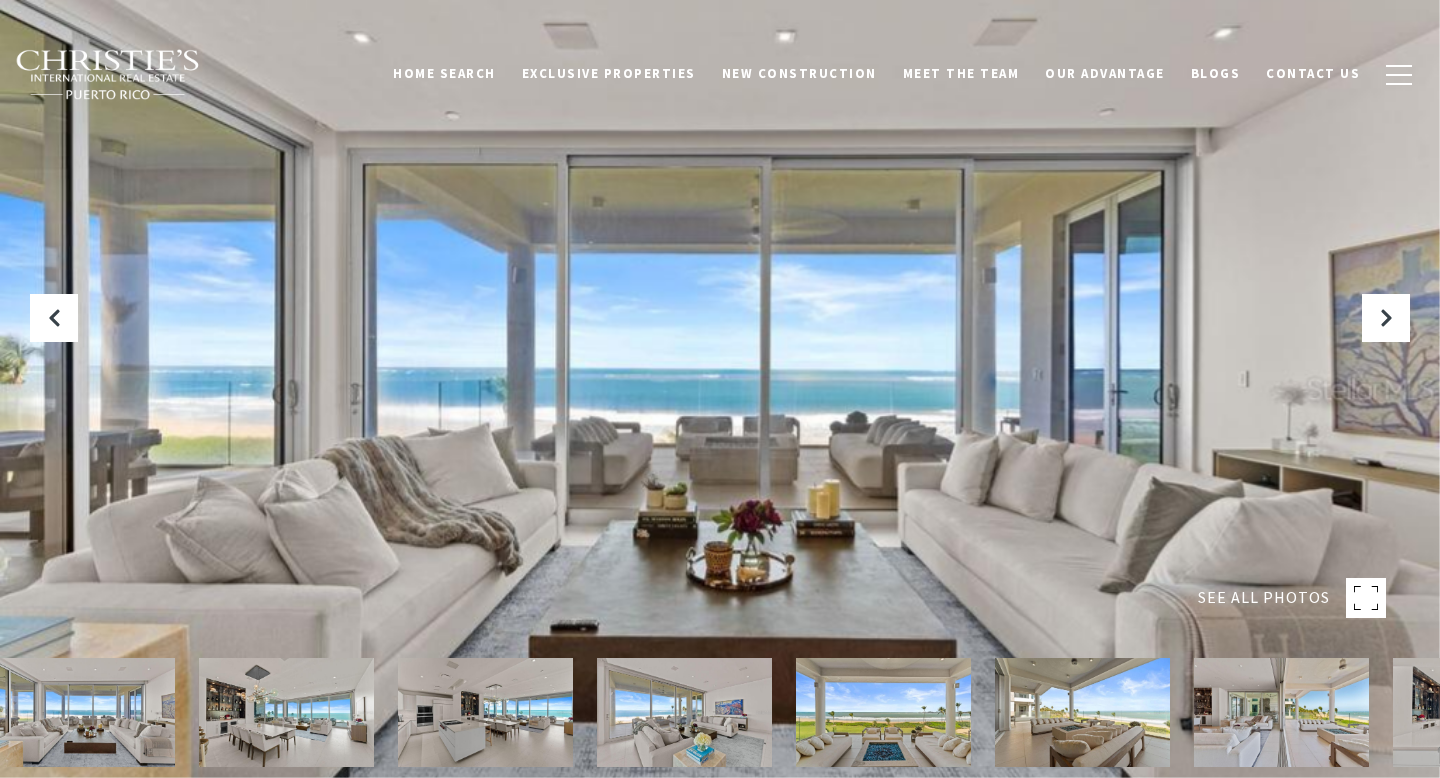 scroll, scrollTop: 0, scrollLeft: 0, axis: both 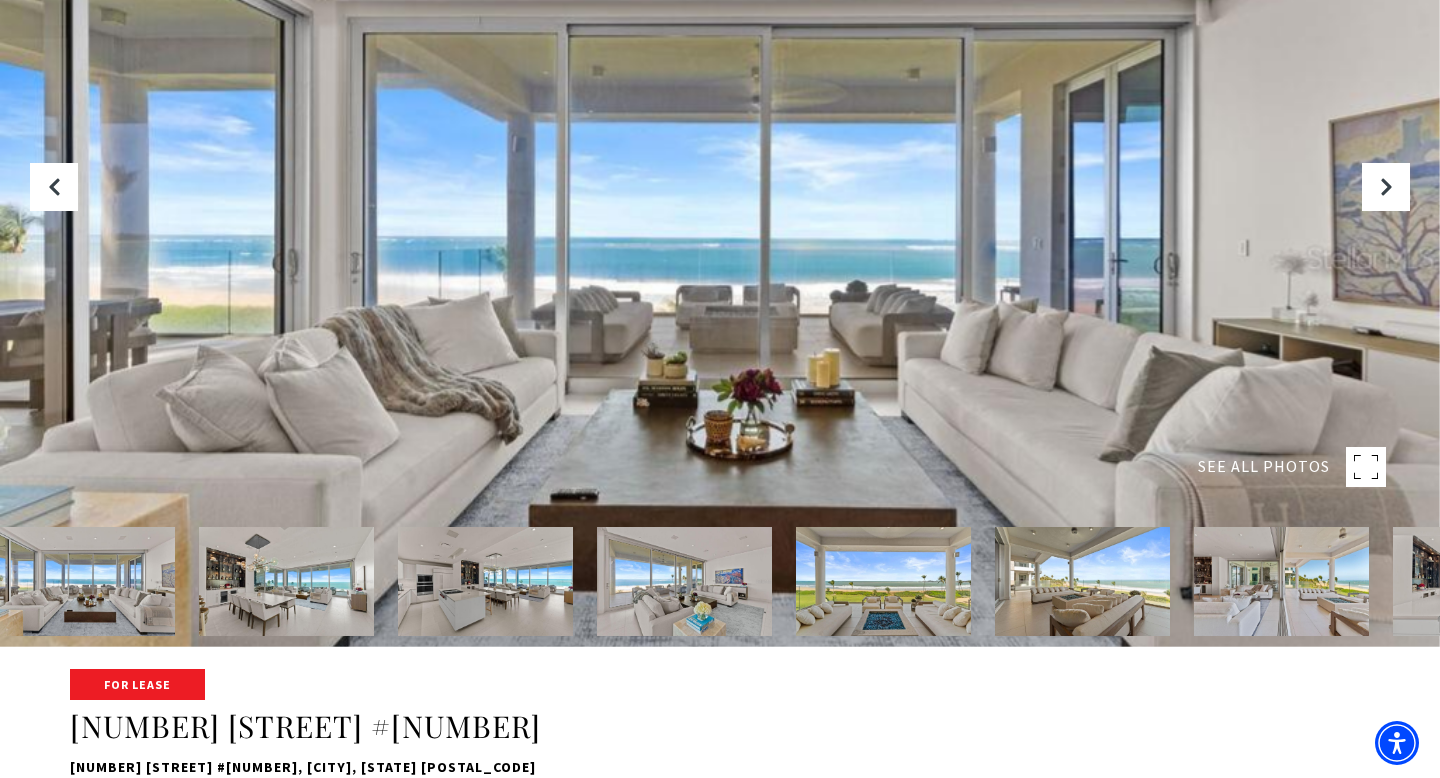 click at bounding box center [883, 581] 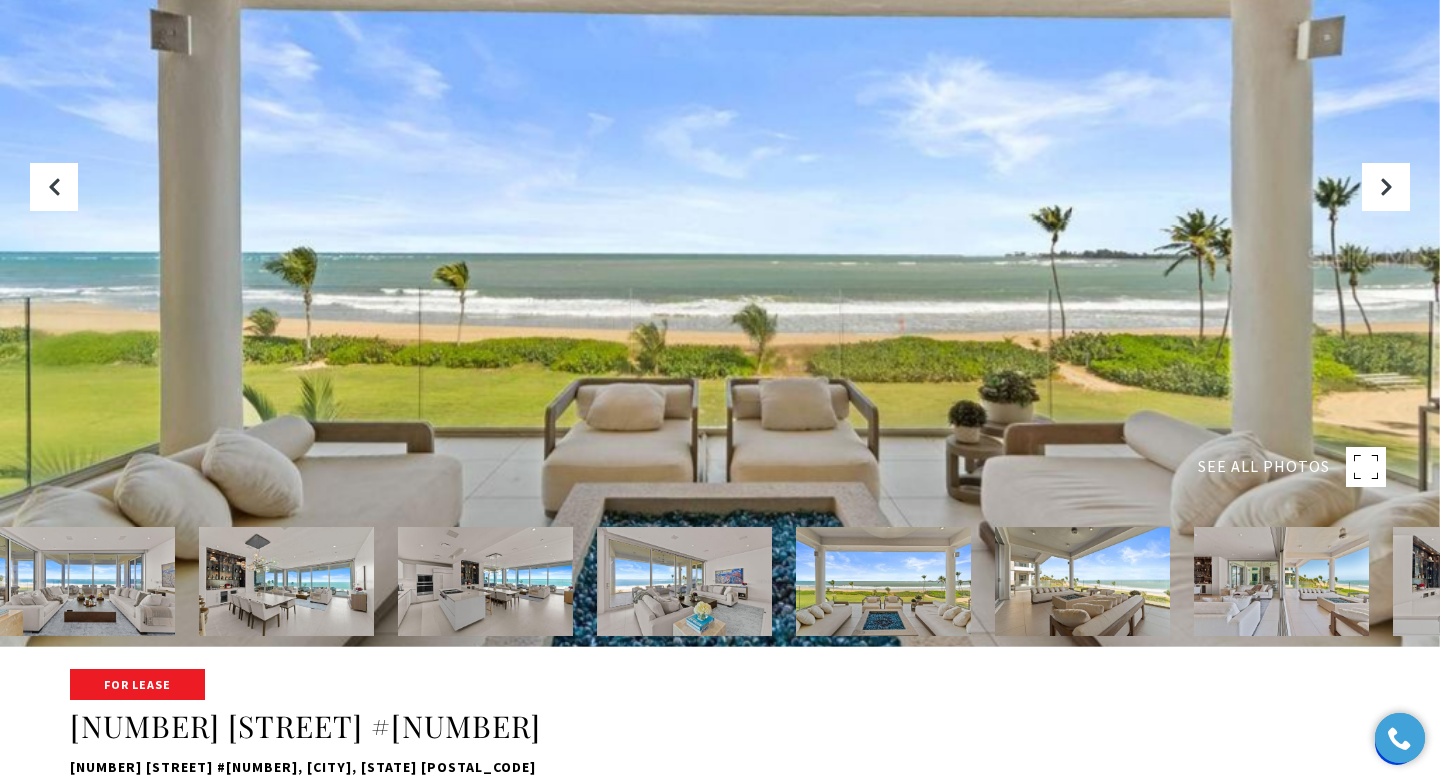 scroll, scrollTop: 0, scrollLeft: 0, axis: both 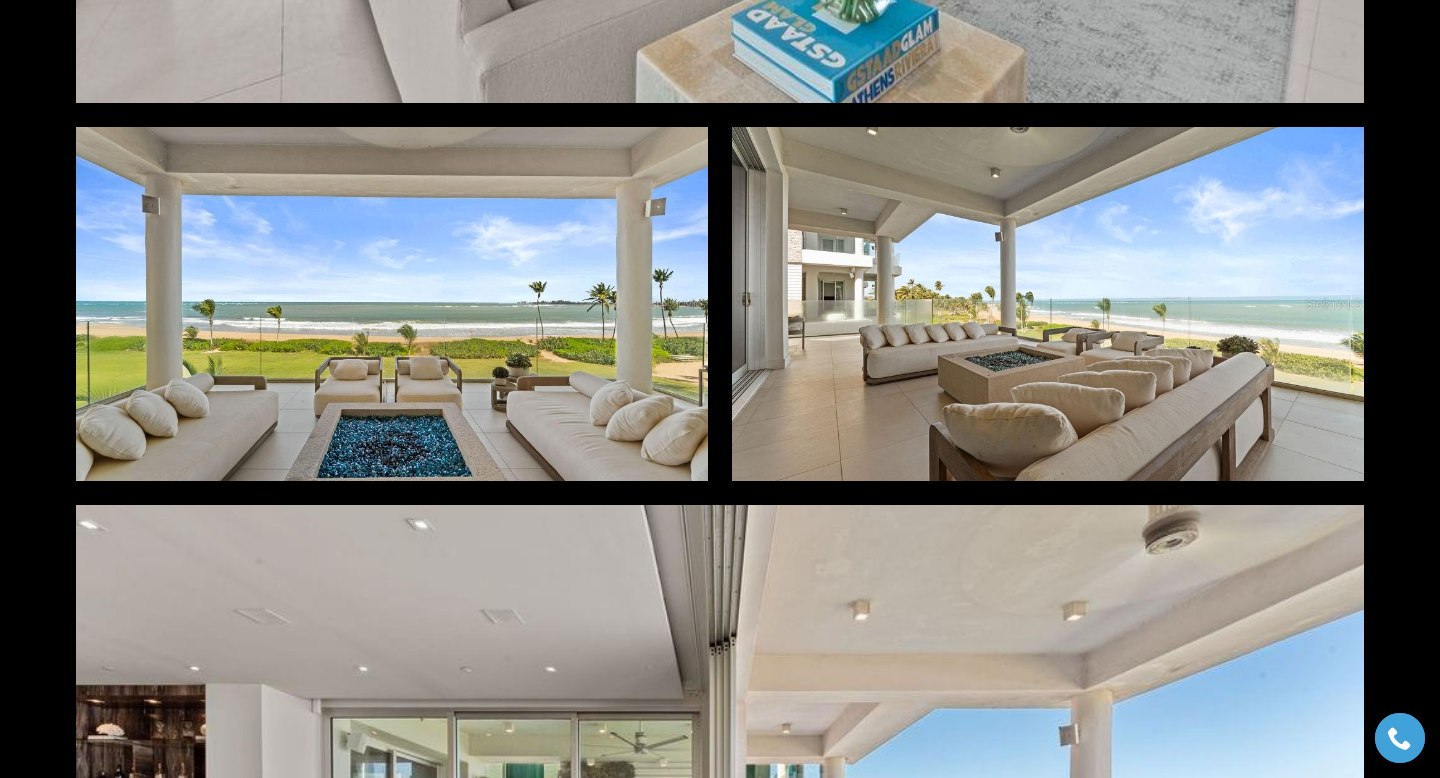 click at bounding box center [392, 304] 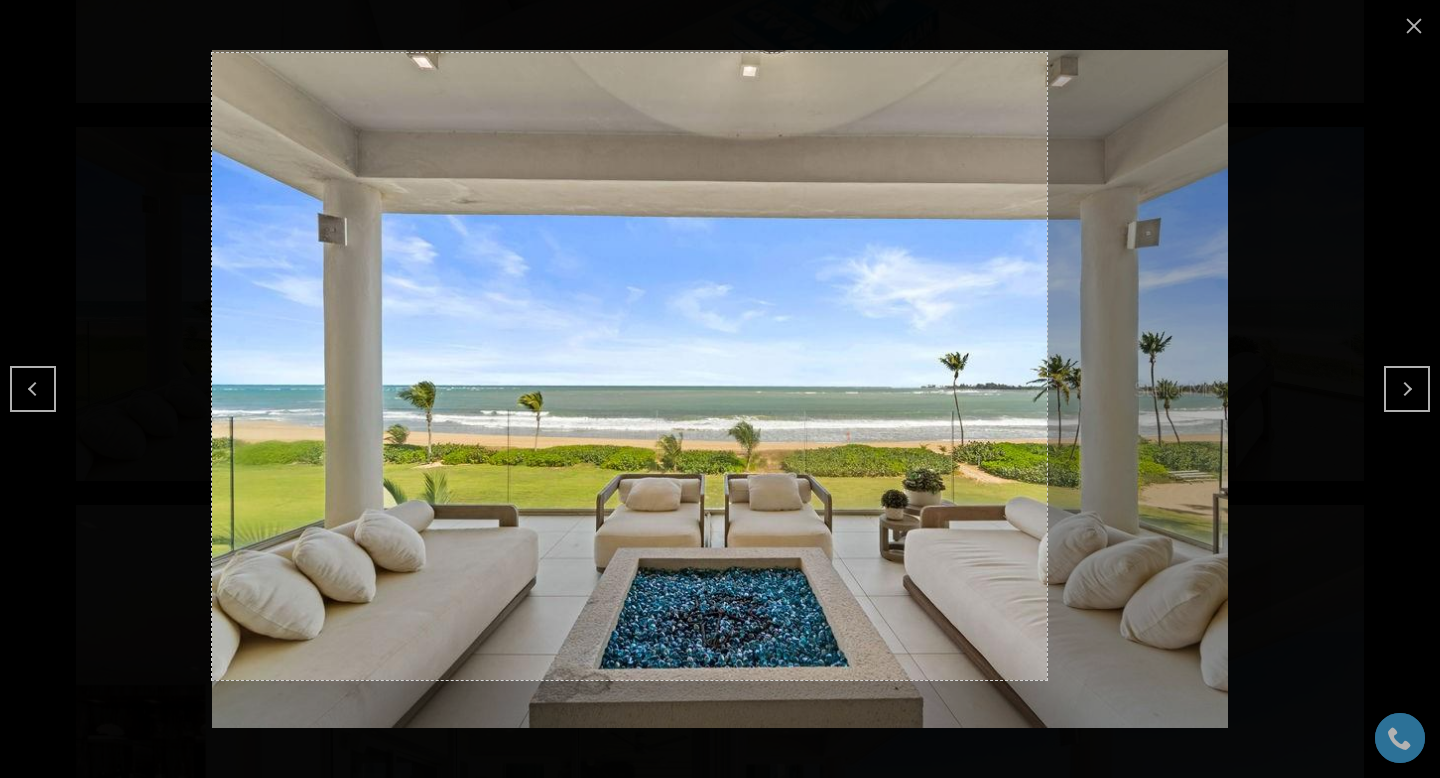 drag, startPoint x: 212, startPoint y: 53, endPoint x: 1048, endPoint y: 680, distance: 1045 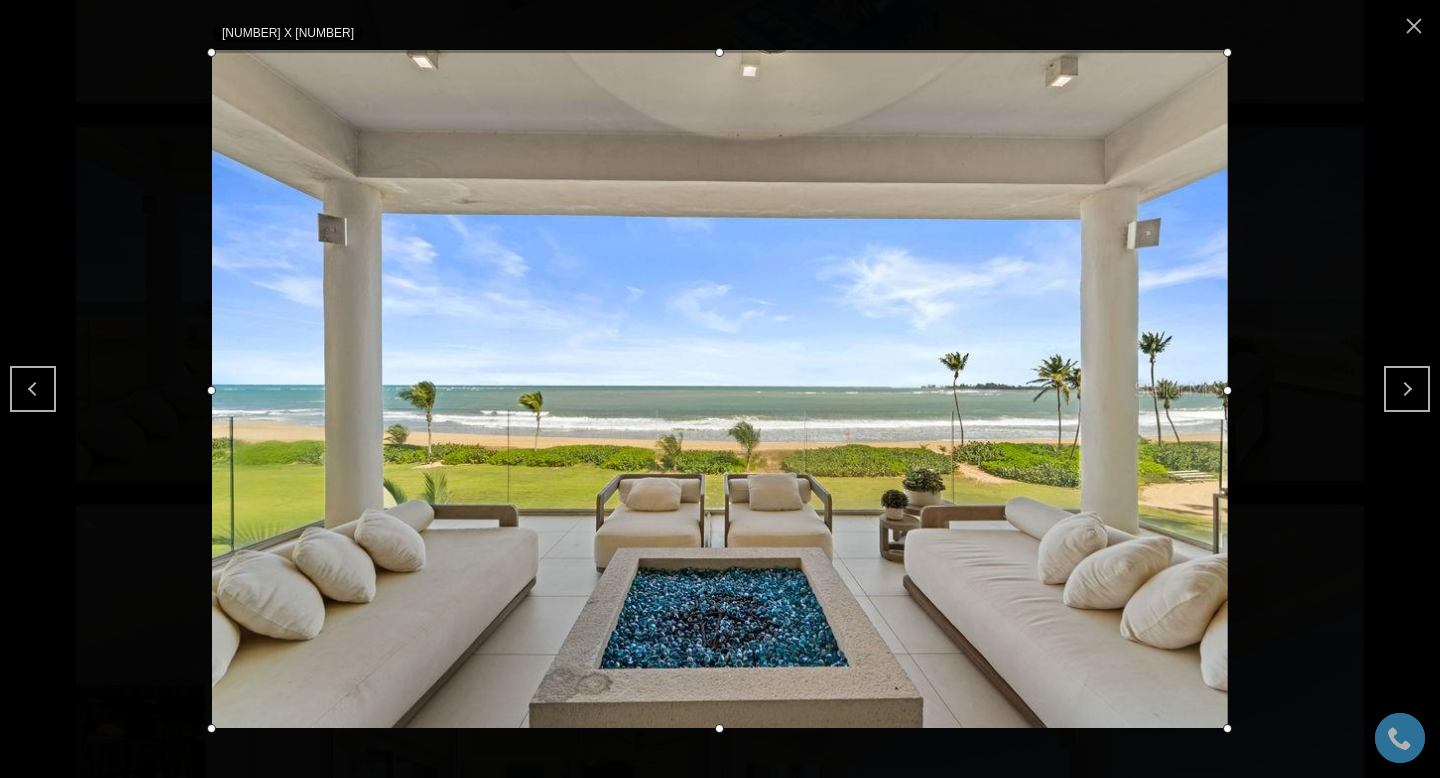 drag, startPoint x: 1048, startPoint y: 680, endPoint x: 1227, endPoint y: 728, distance: 185.32404 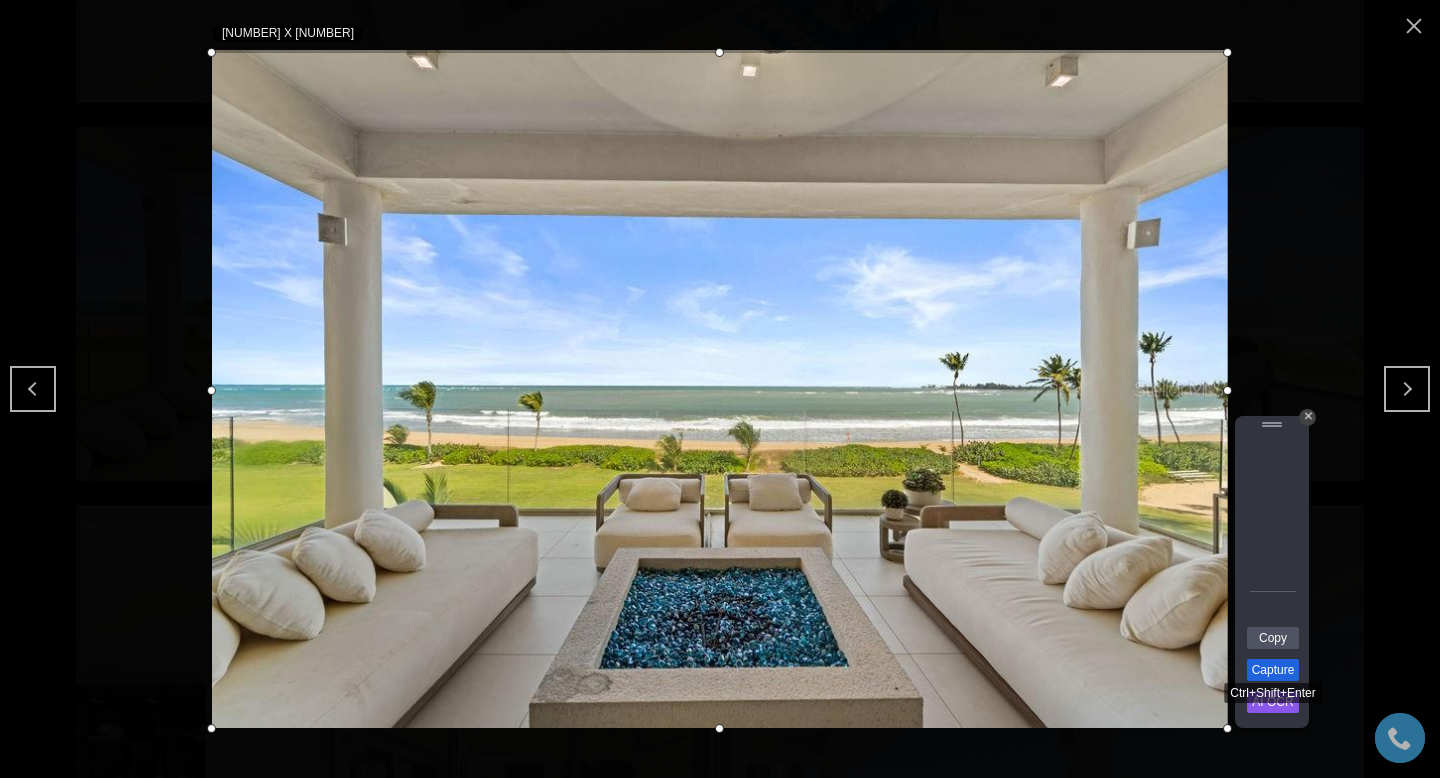 click on "Capture" at bounding box center [1273, 670] 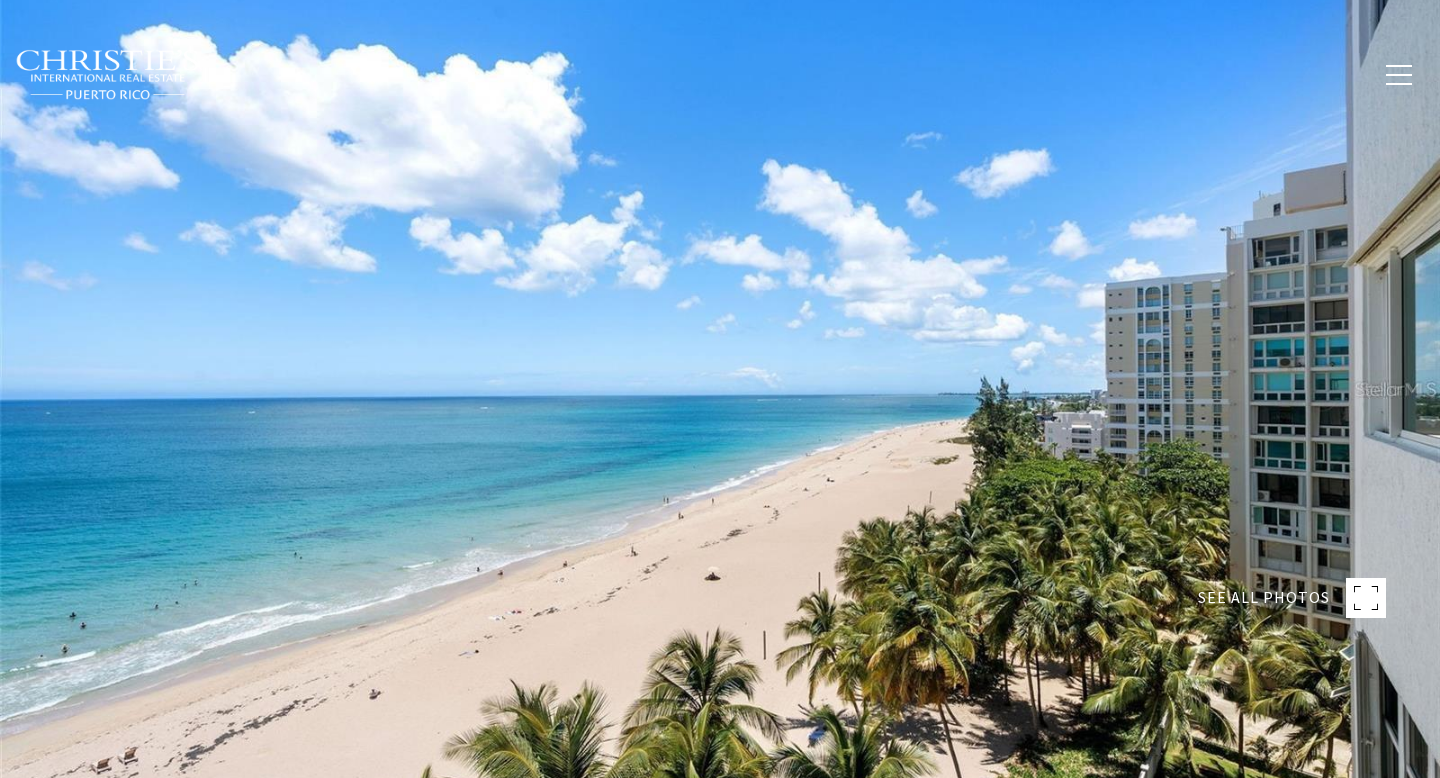 scroll, scrollTop: 0, scrollLeft: 0, axis: both 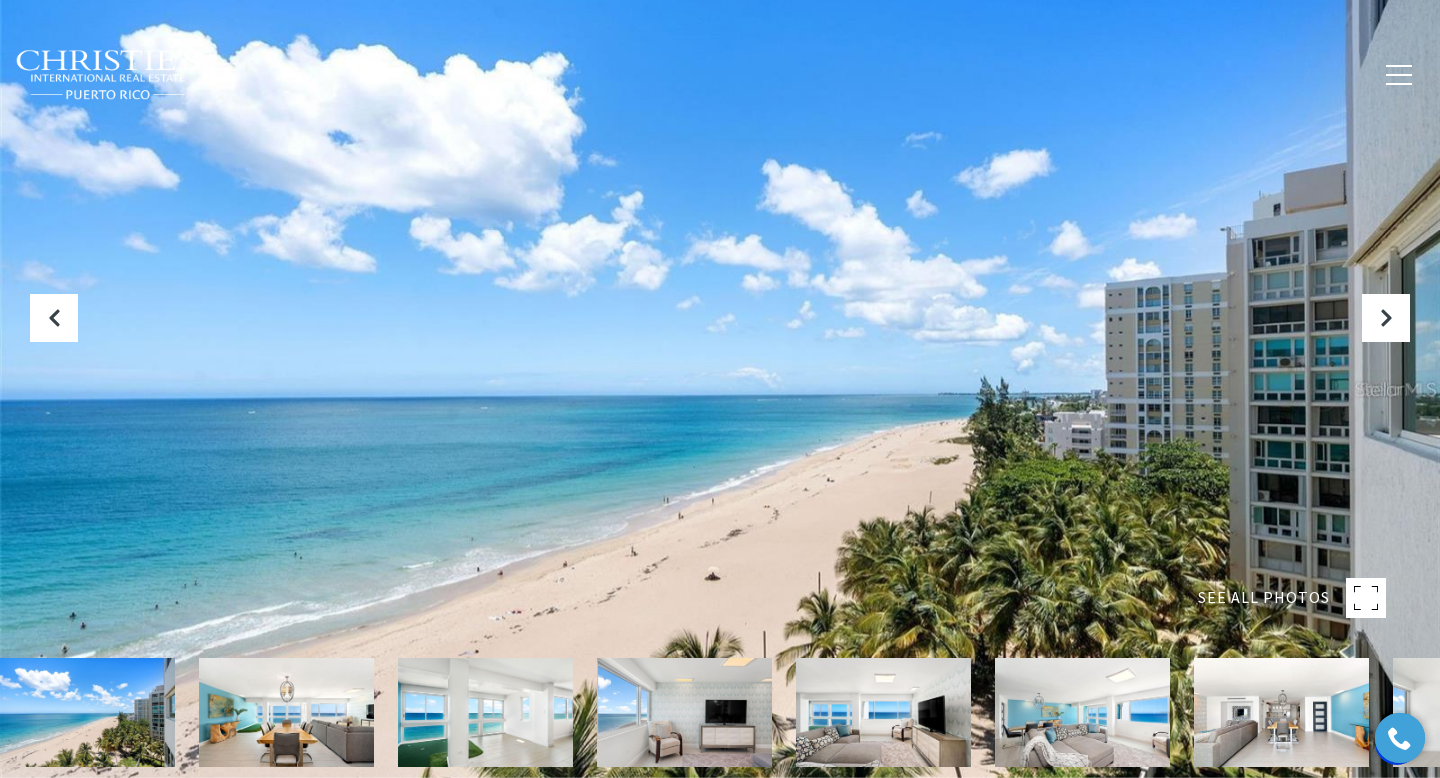 click at bounding box center (1281, 712) 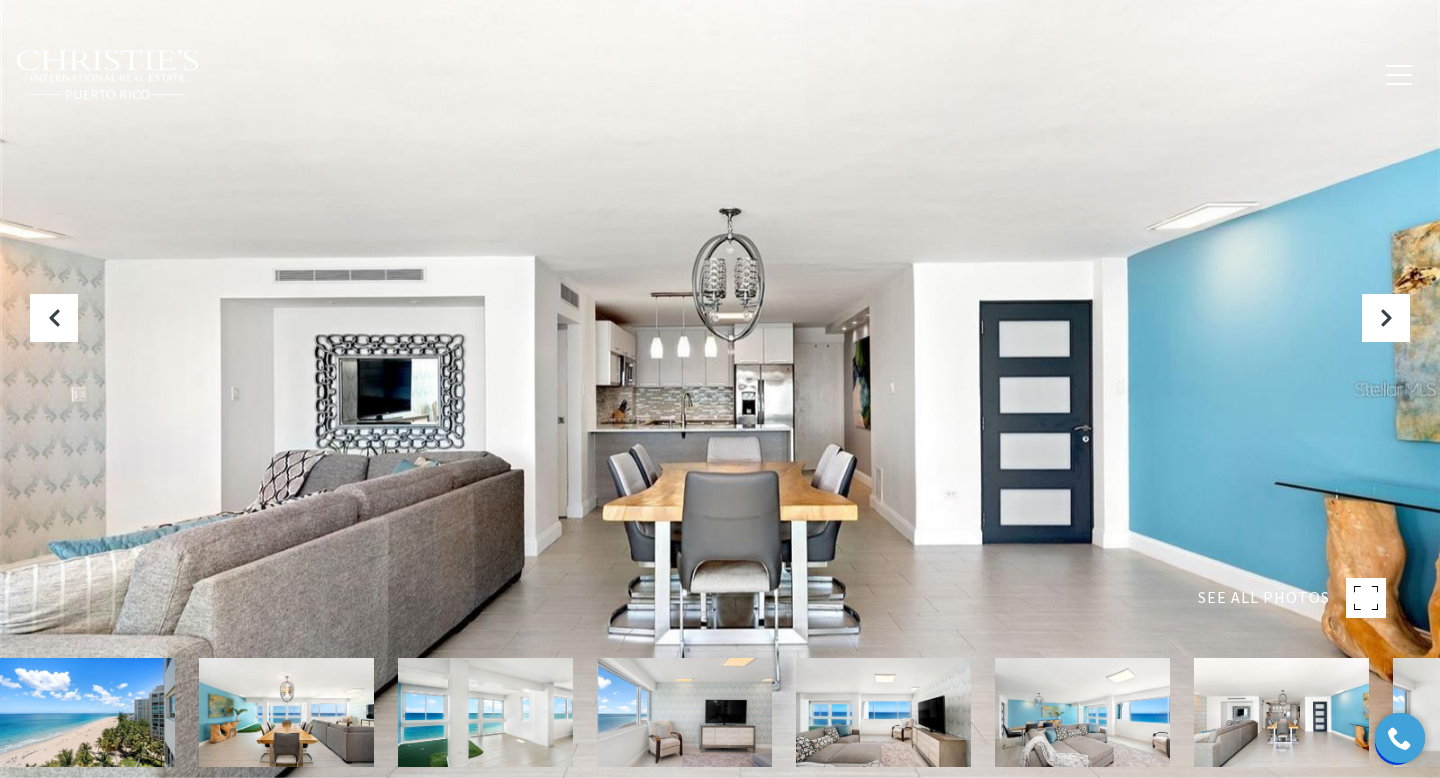 click 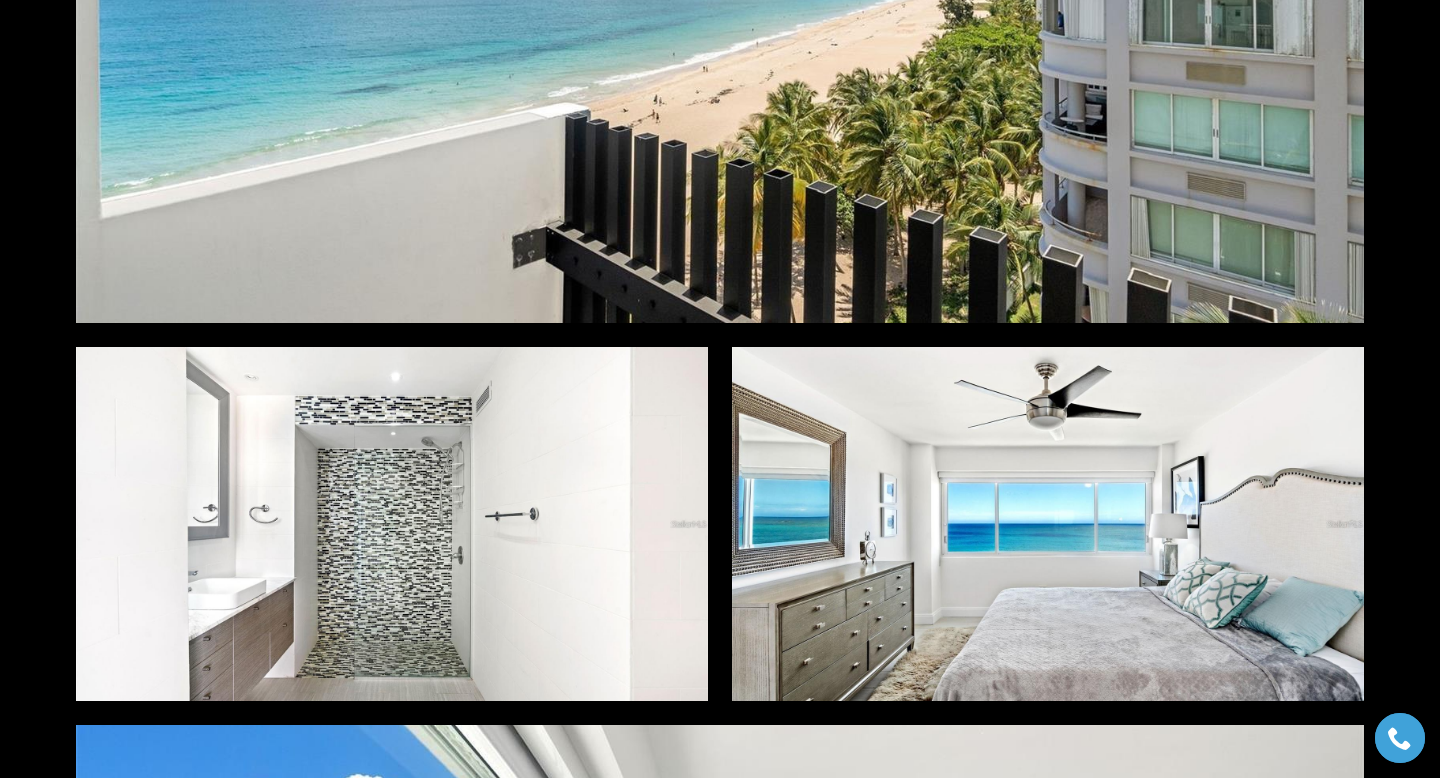 scroll, scrollTop: 6101, scrollLeft: 0, axis: vertical 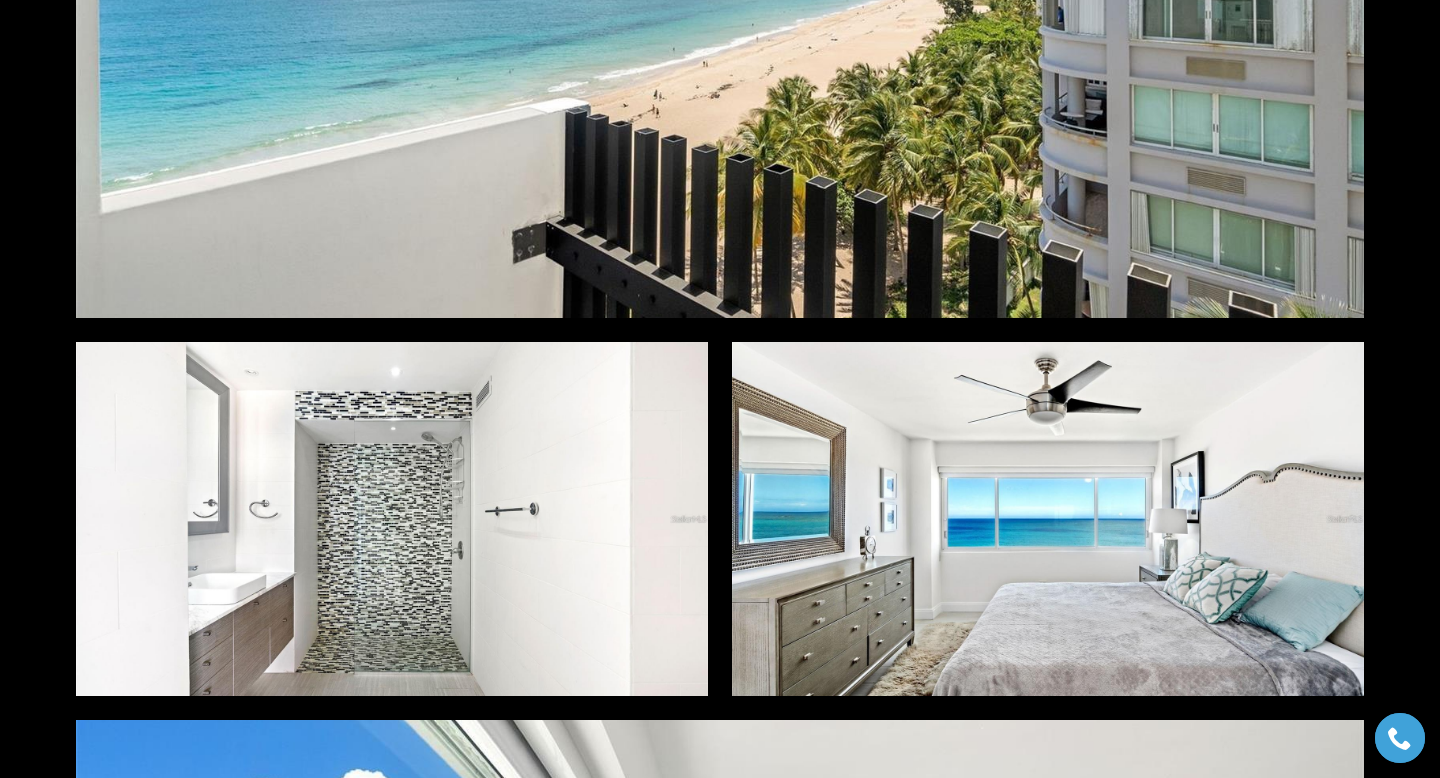 click at bounding box center (1048, 519) 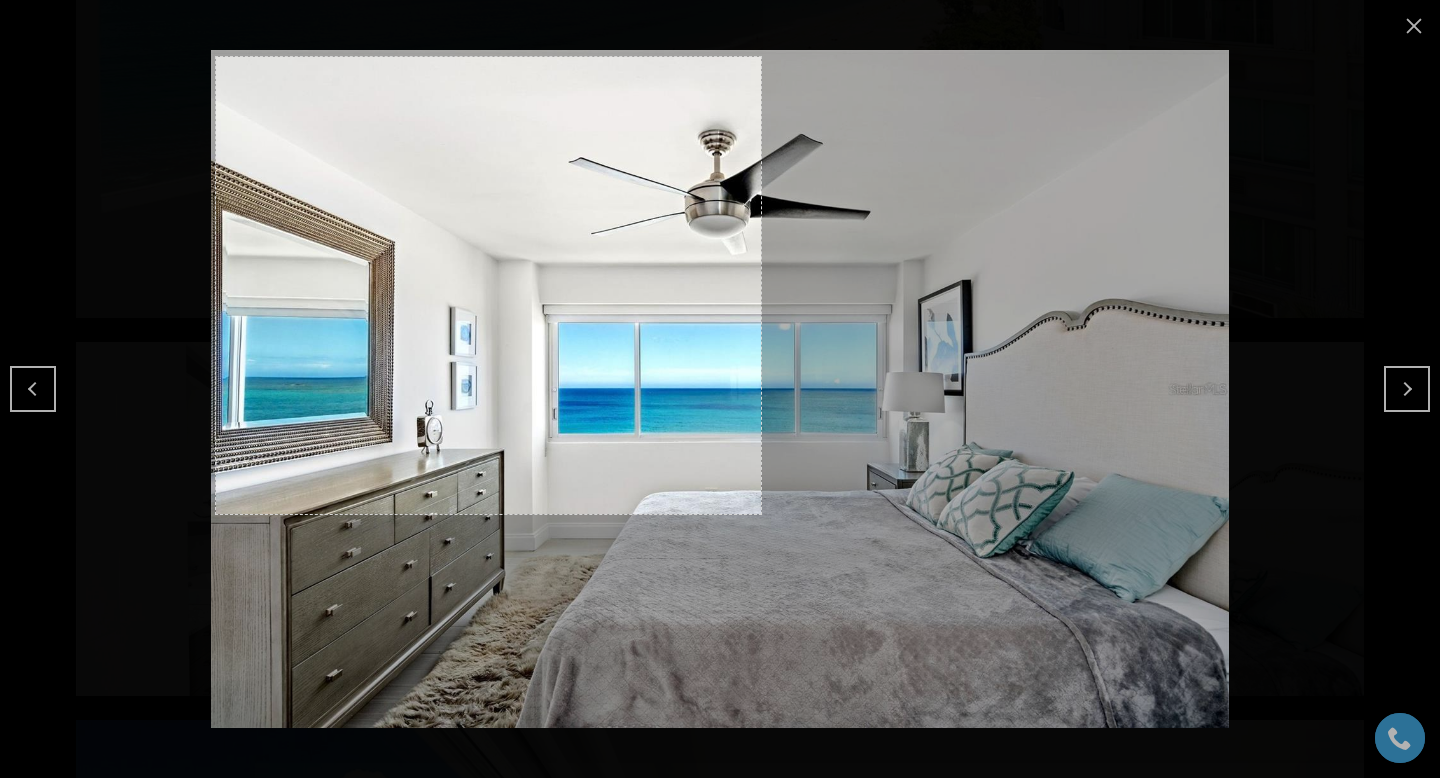 drag, startPoint x: 216, startPoint y: 57, endPoint x: 776, endPoint y: 526, distance: 730.4526 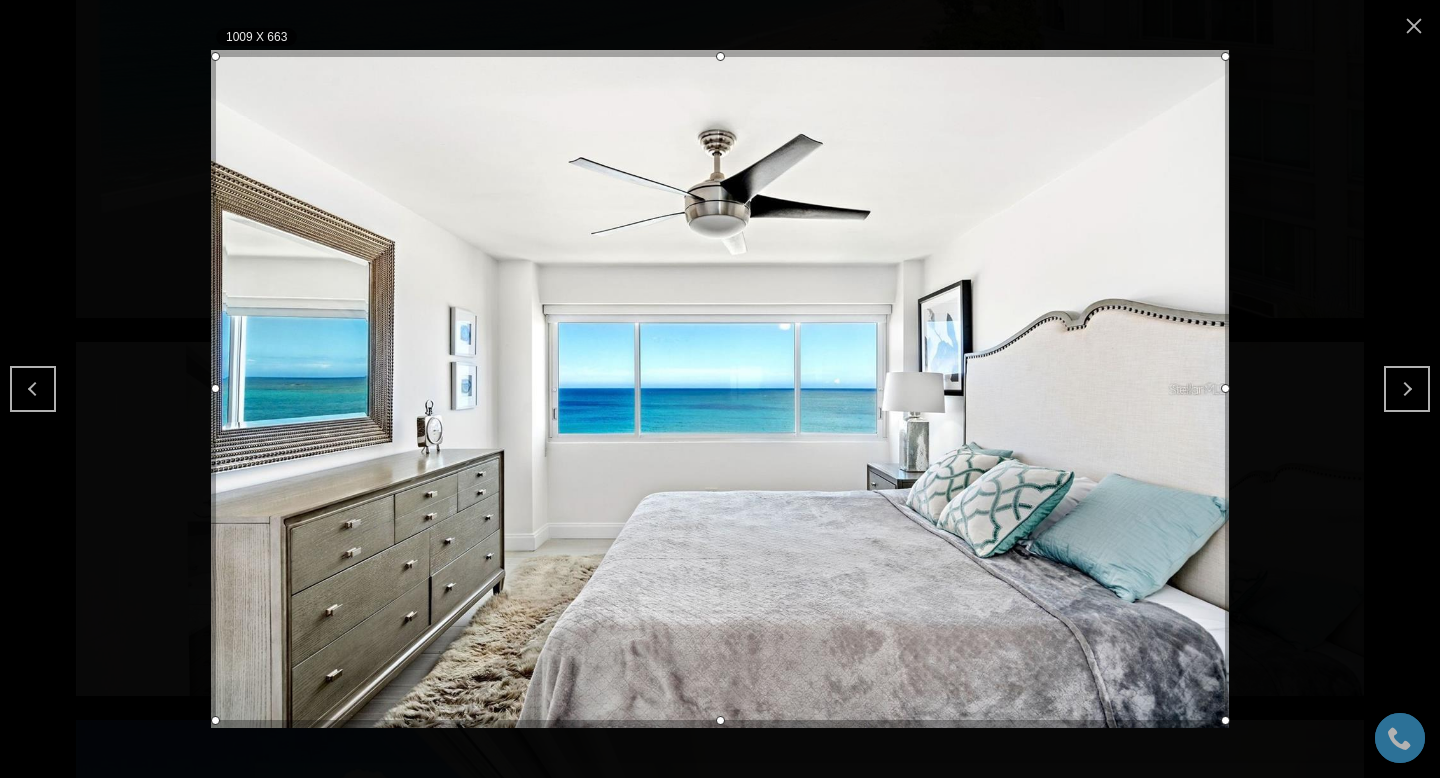 drag, startPoint x: 776, startPoint y: 526, endPoint x: 1223, endPoint y: 717, distance: 486.0967 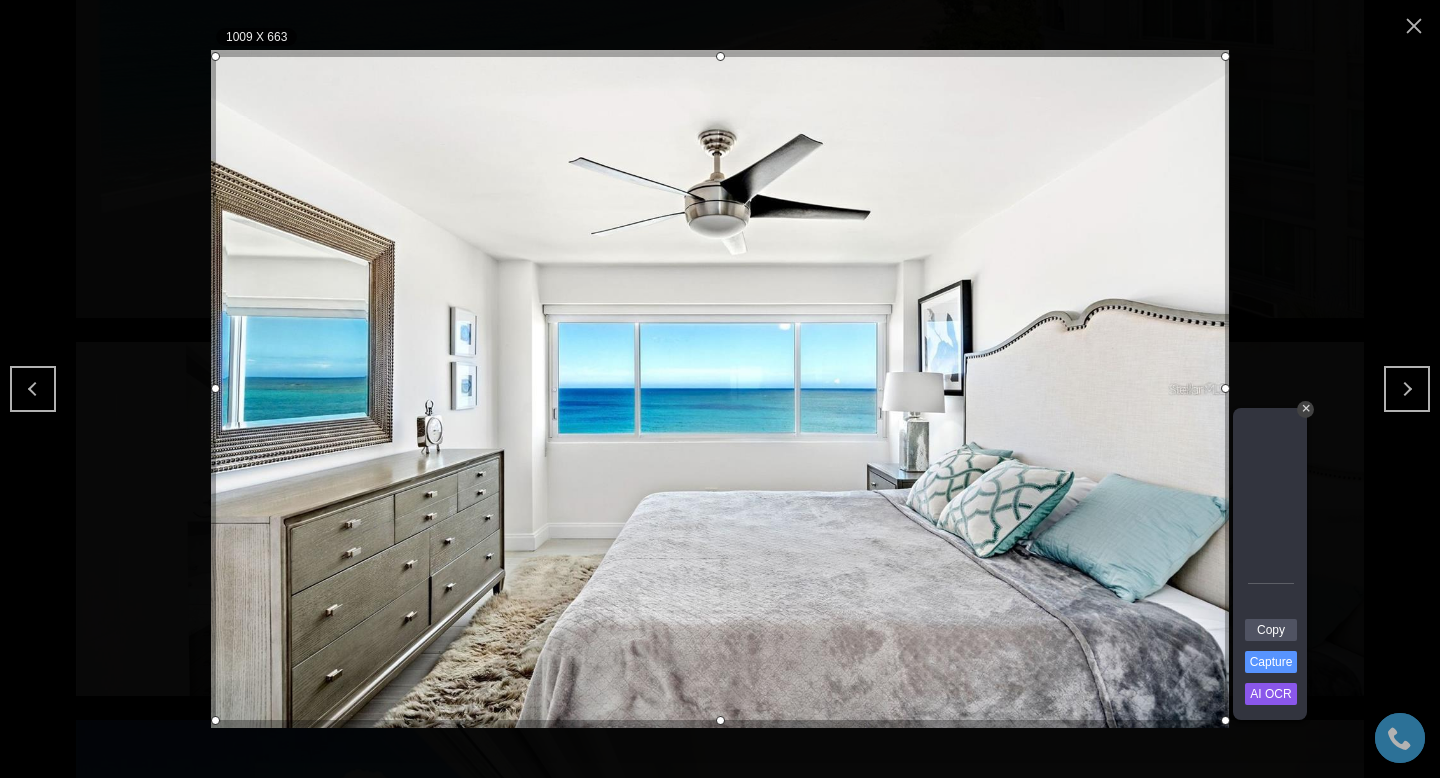 click on "Capture" at bounding box center [1271, 662] 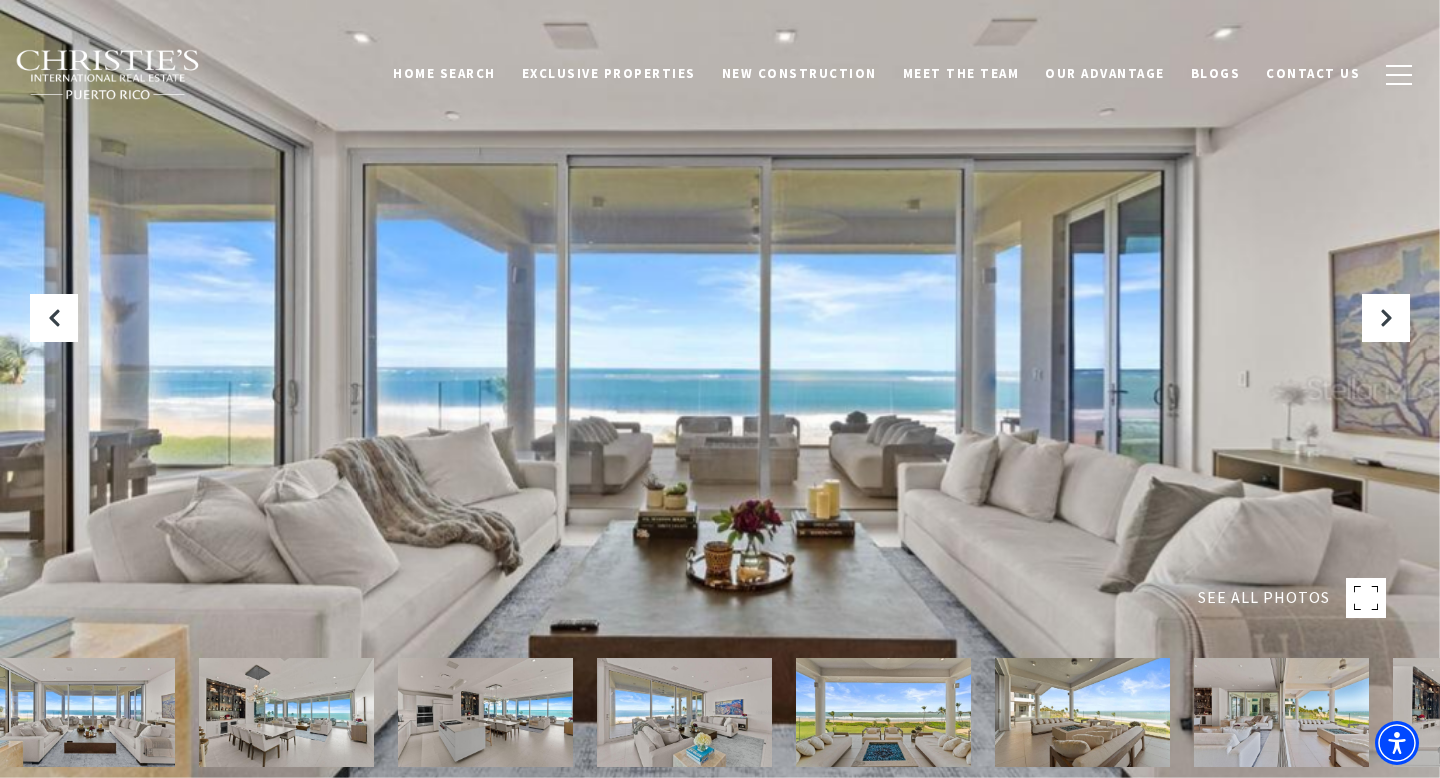 scroll, scrollTop: 0, scrollLeft: 0, axis: both 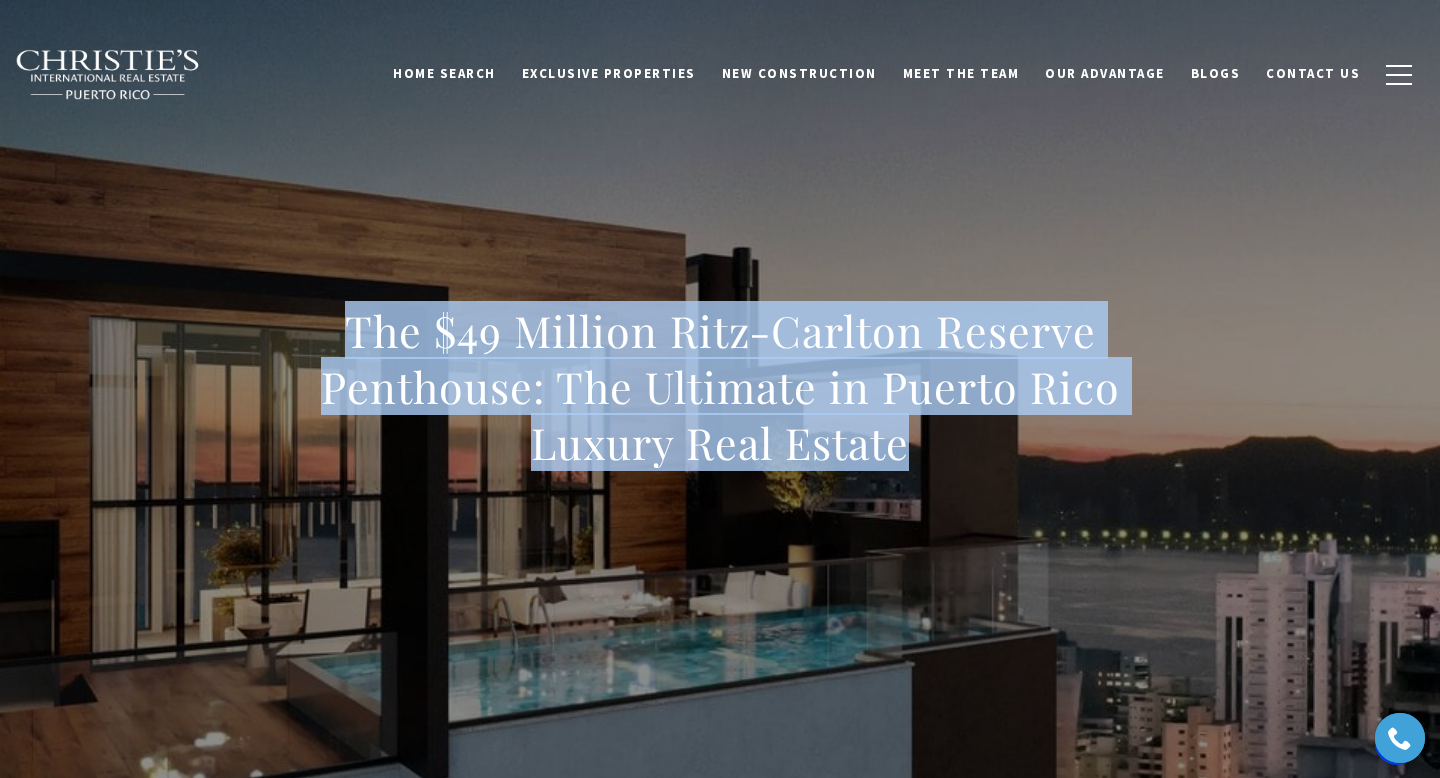 drag, startPoint x: 351, startPoint y: 332, endPoint x: 1038, endPoint y: 452, distance: 697.4016 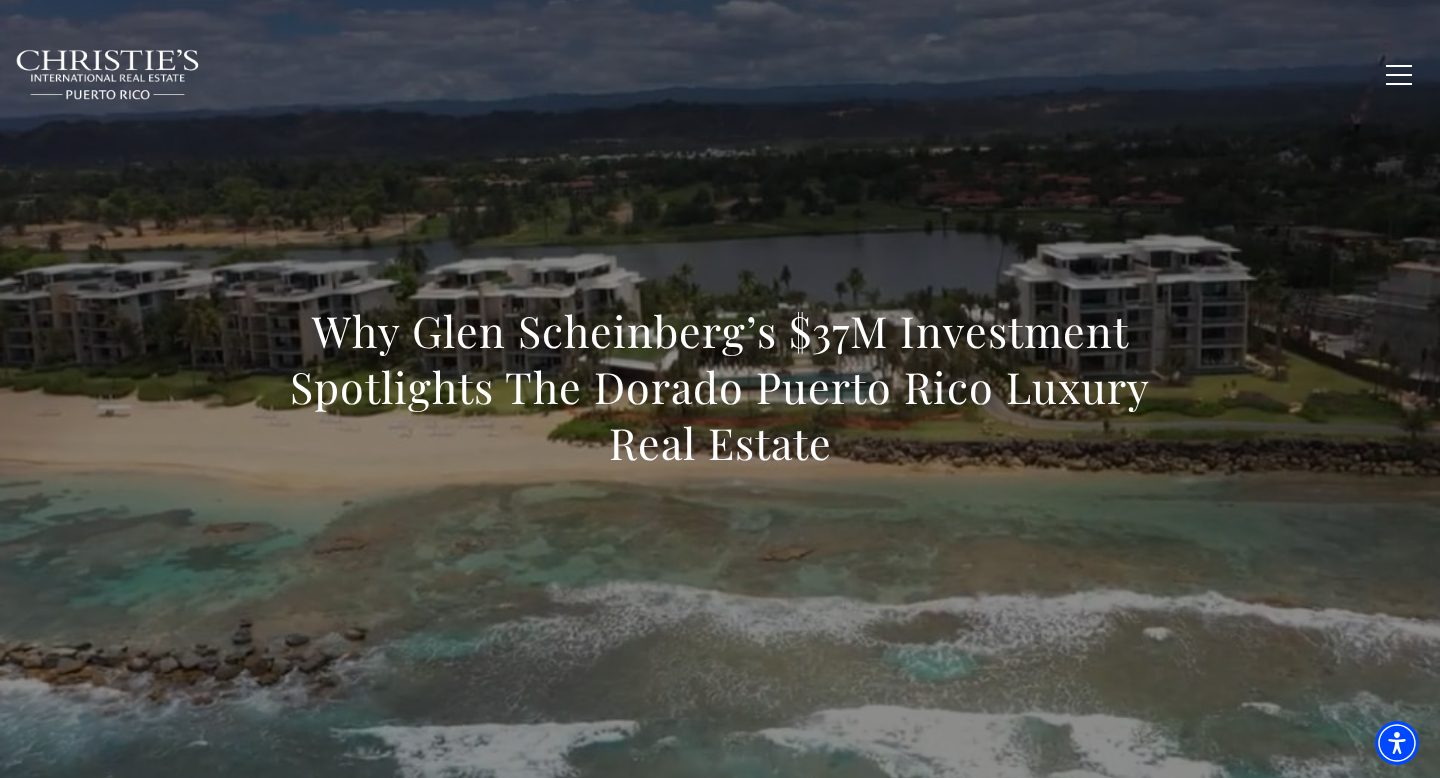 scroll, scrollTop: 0, scrollLeft: 0, axis: both 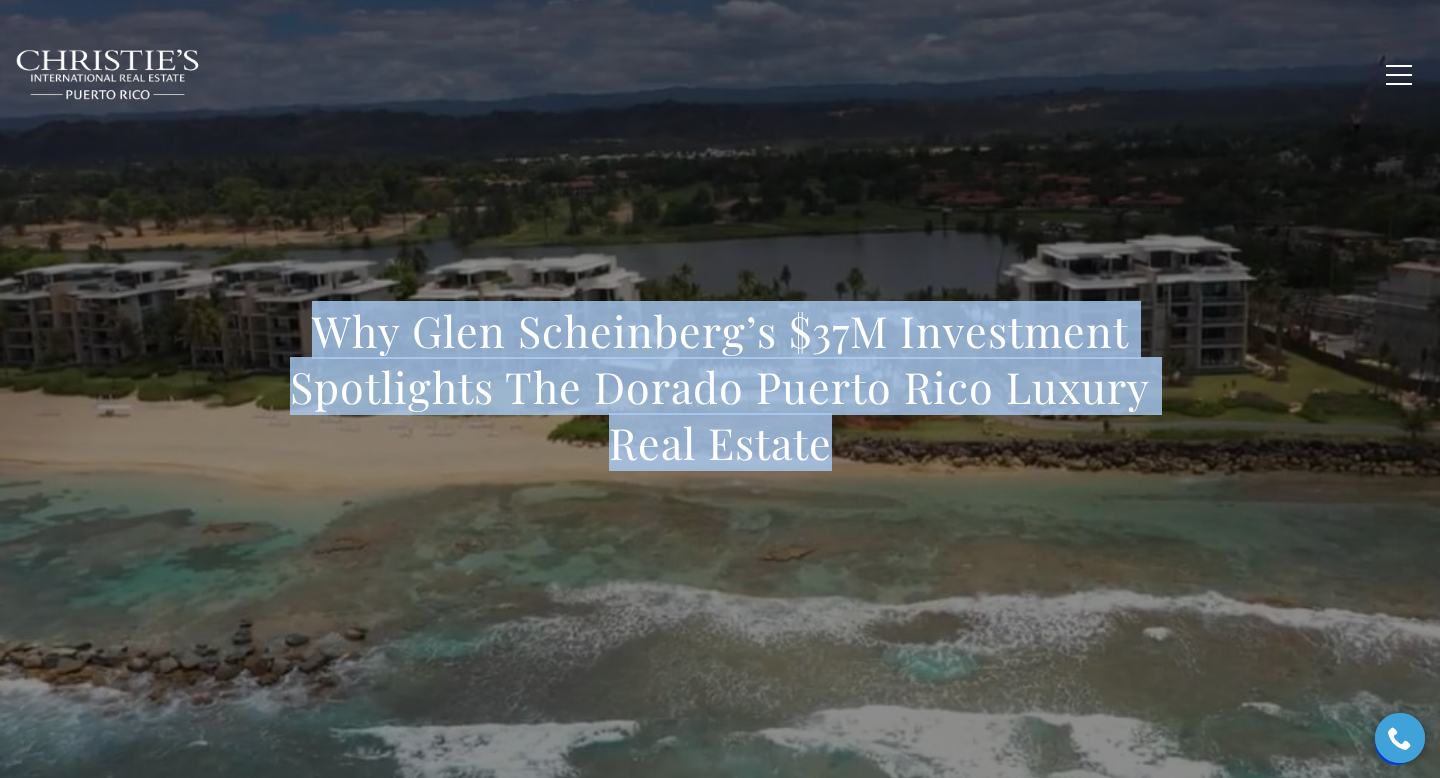 drag, startPoint x: 868, startPoint y: 443, endPoint x: 247, endPoint y: 353, distance: 627.48785 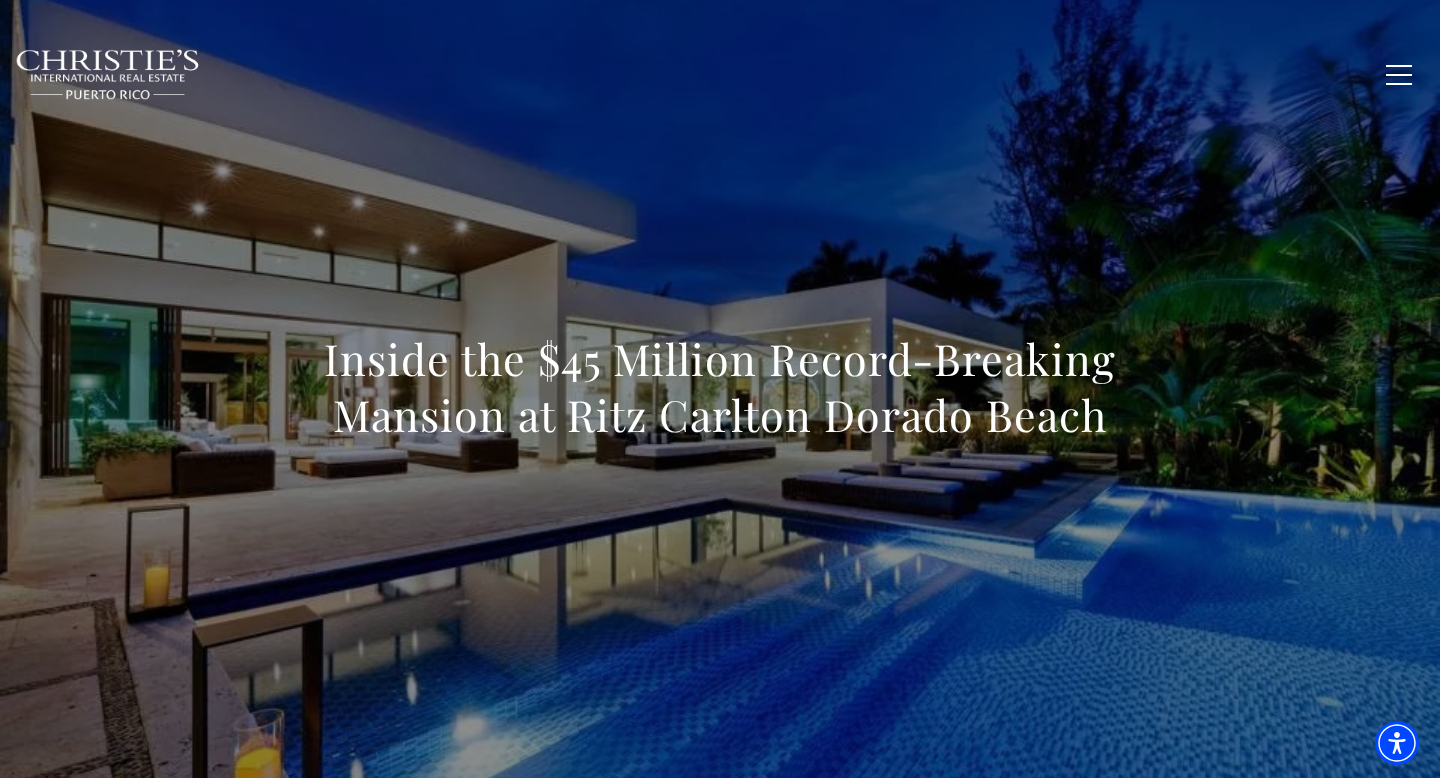 scroll, scrollTop: 0, scrollLeft: 0, axis: both 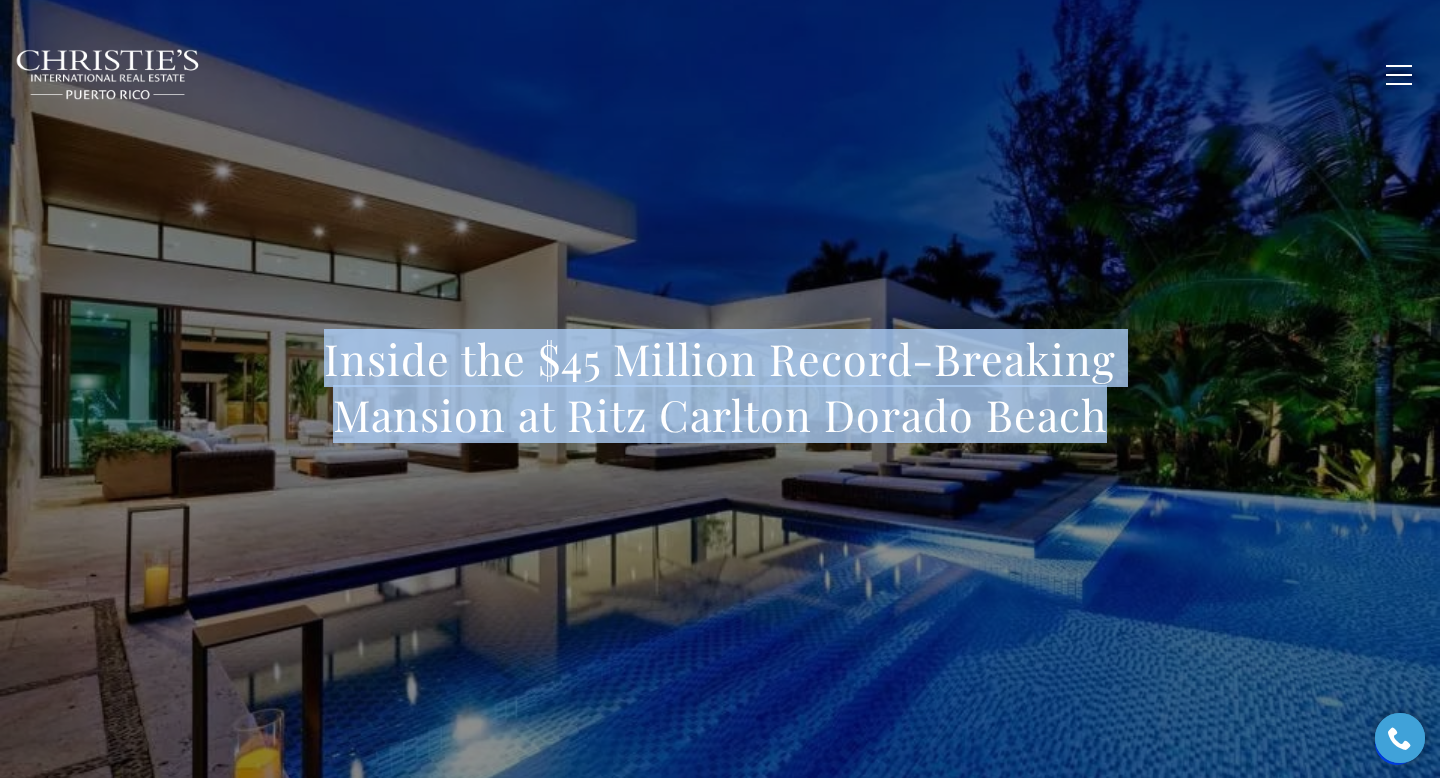 drag, startPoint x: 1111, startPoint y: 416, endPoint x: 283, endPoint y: 331, distance: 832.3515 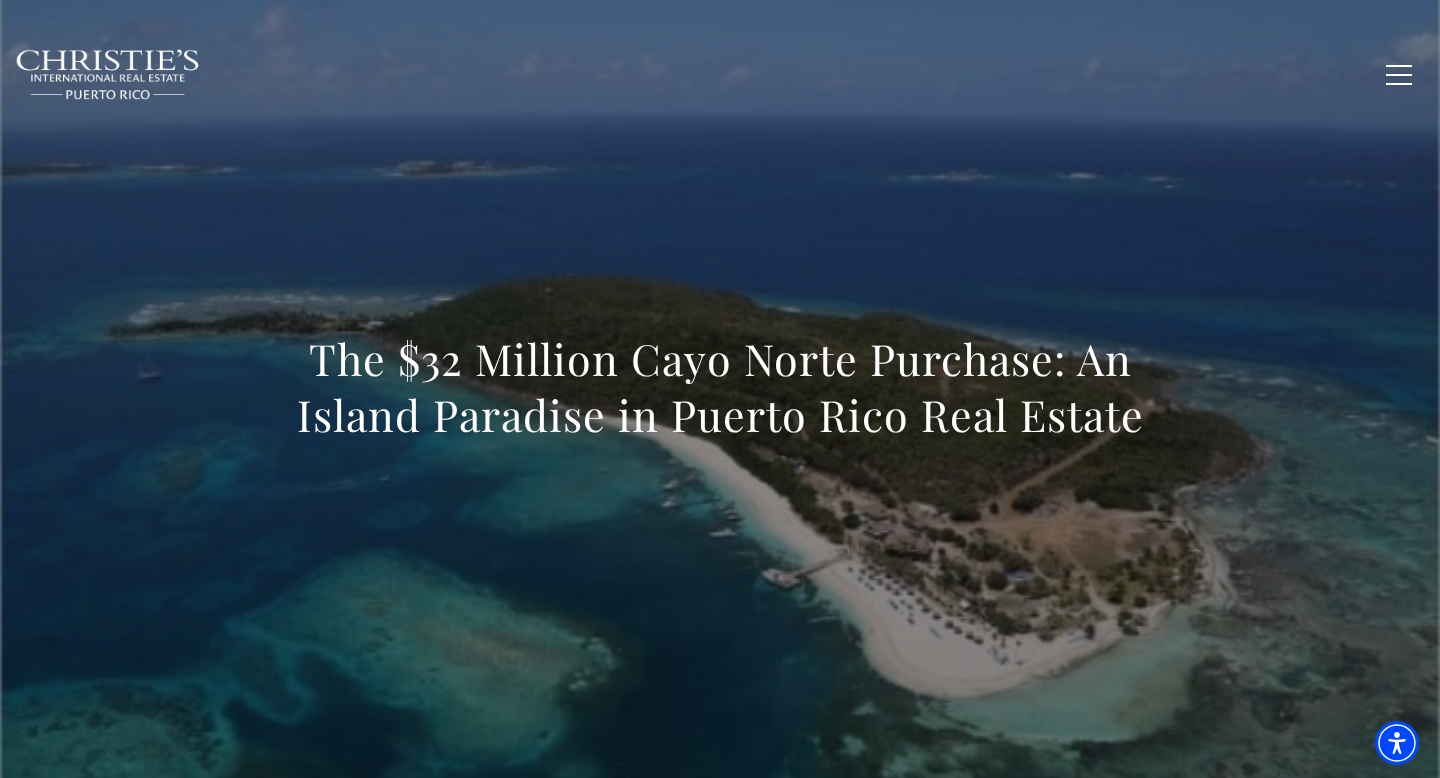scroll, scrollTop: 0, scrollLeft: 0, axis: both 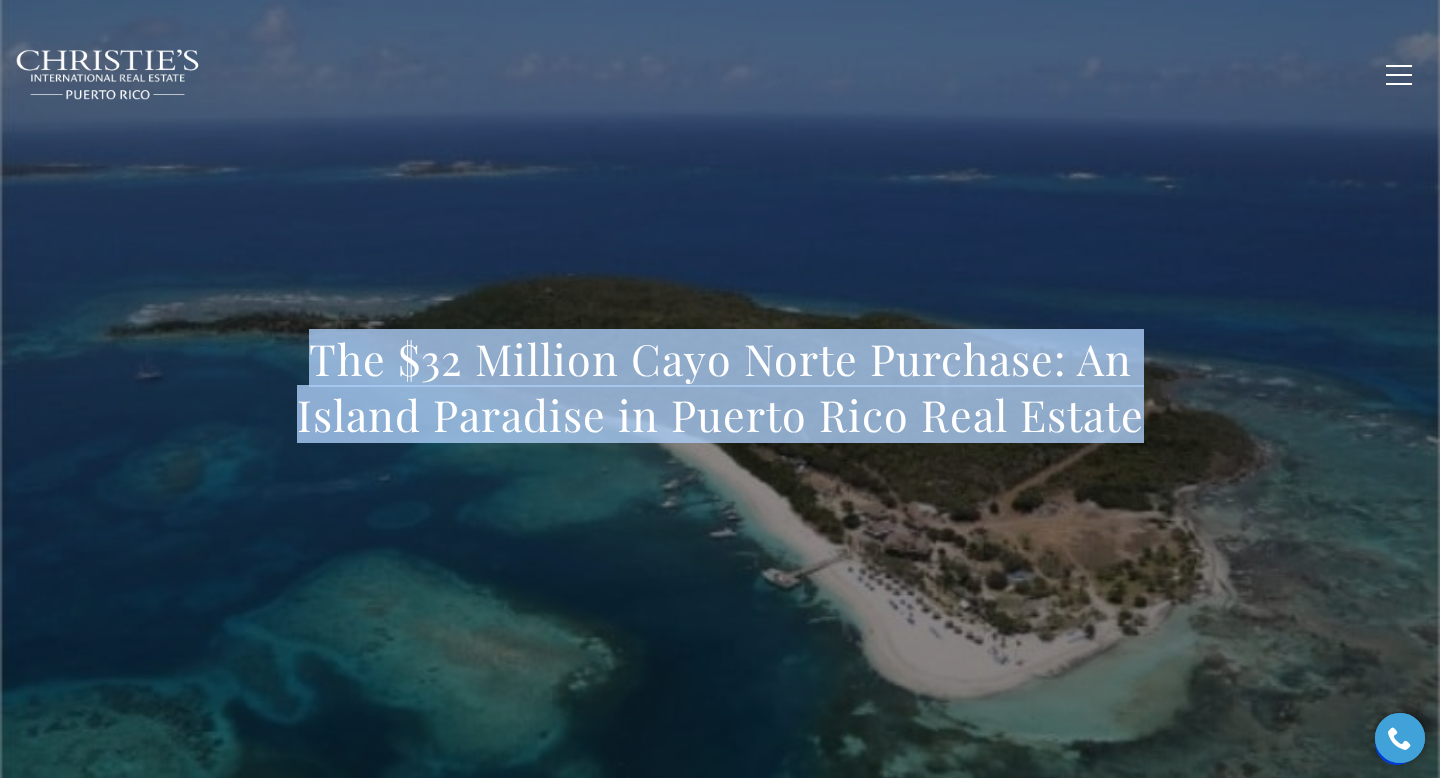 drag, startPoint x: 1151, startPoint y: 426, endPoint x: 320, endPoint y: 354, distance: 834.1133 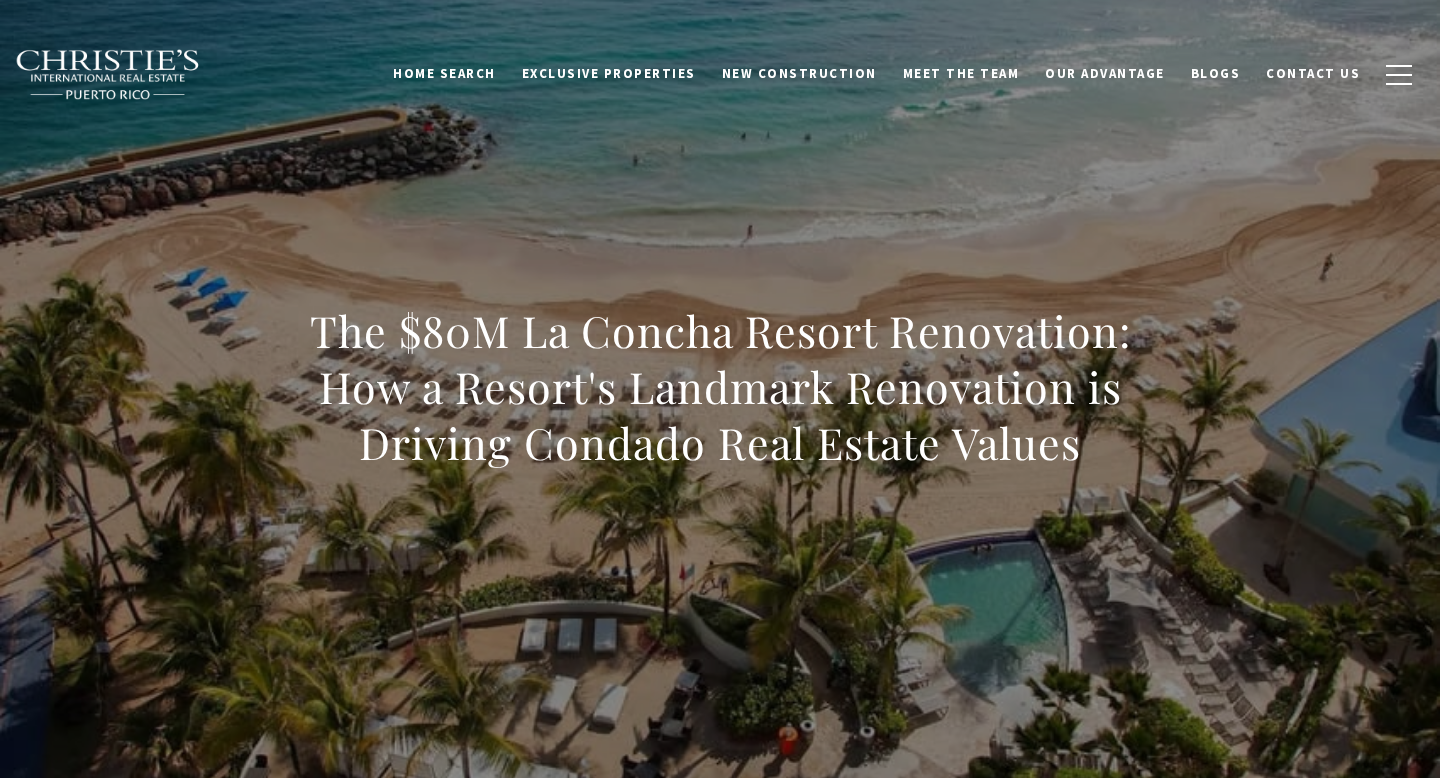 scroll, scrollTop: 0, scrollLeft: 0, axis: both 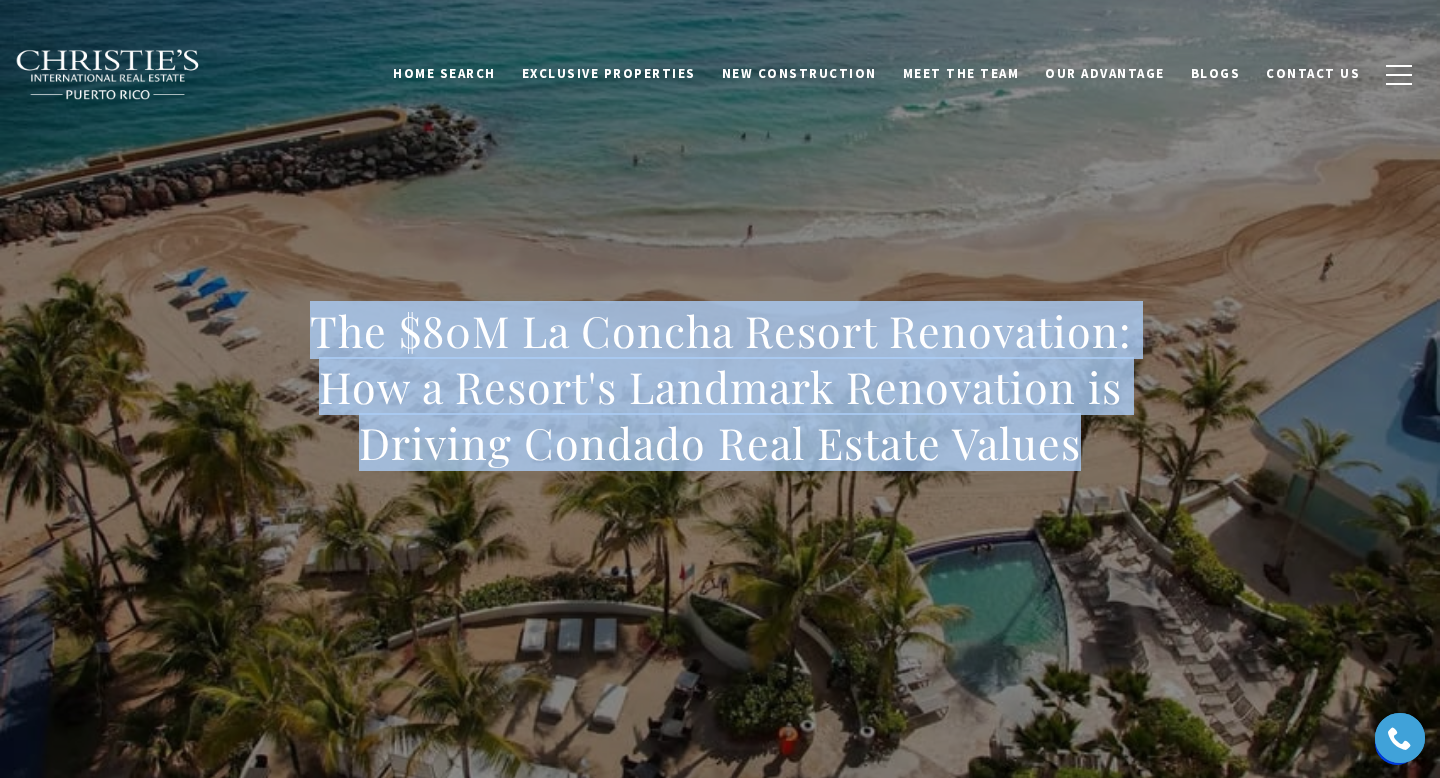 drag, startPoint x: 311, startPoint y: 330, endPoint x: 1121, endPoint y: 443, distance: 817.8441 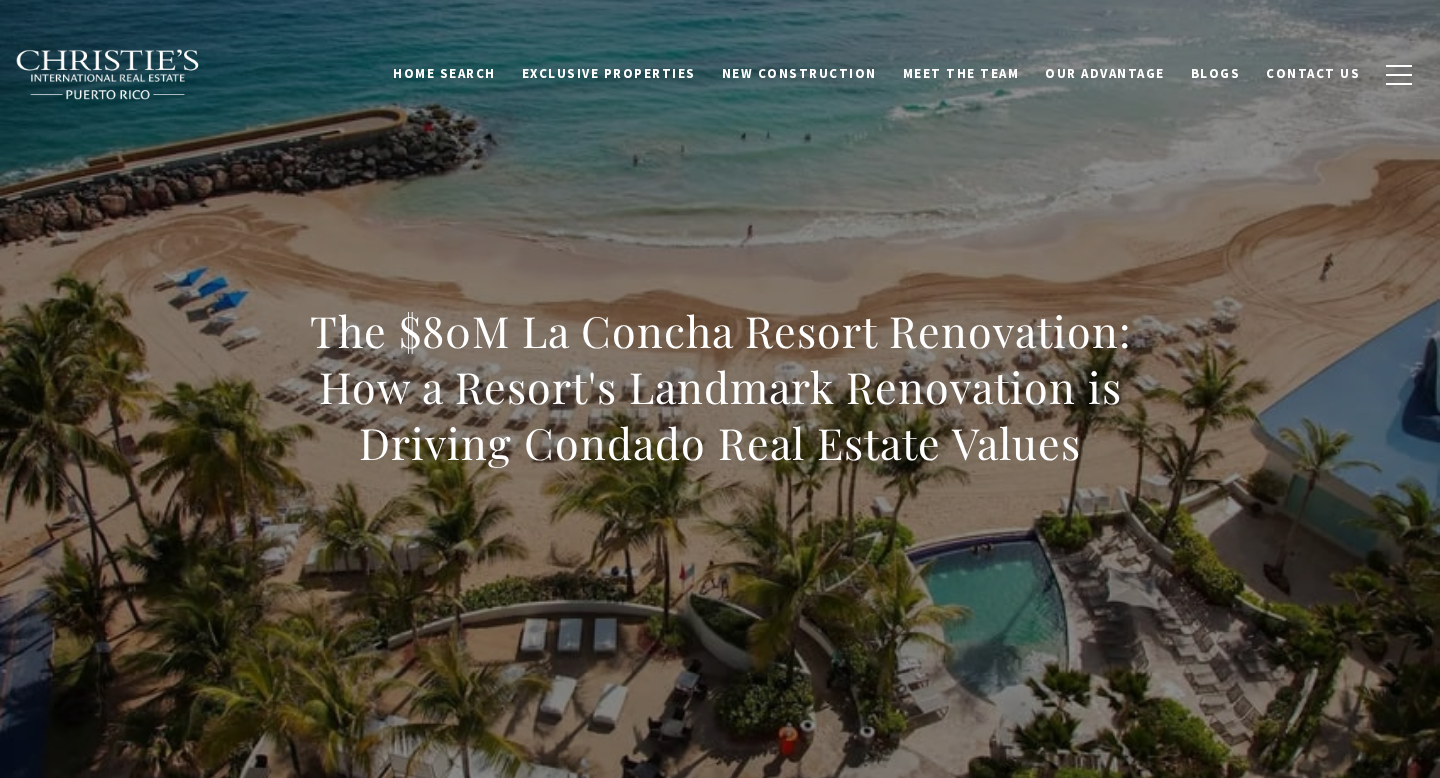 scroll, scrollTop: 130, scrollLeft: 0, axis: vertical 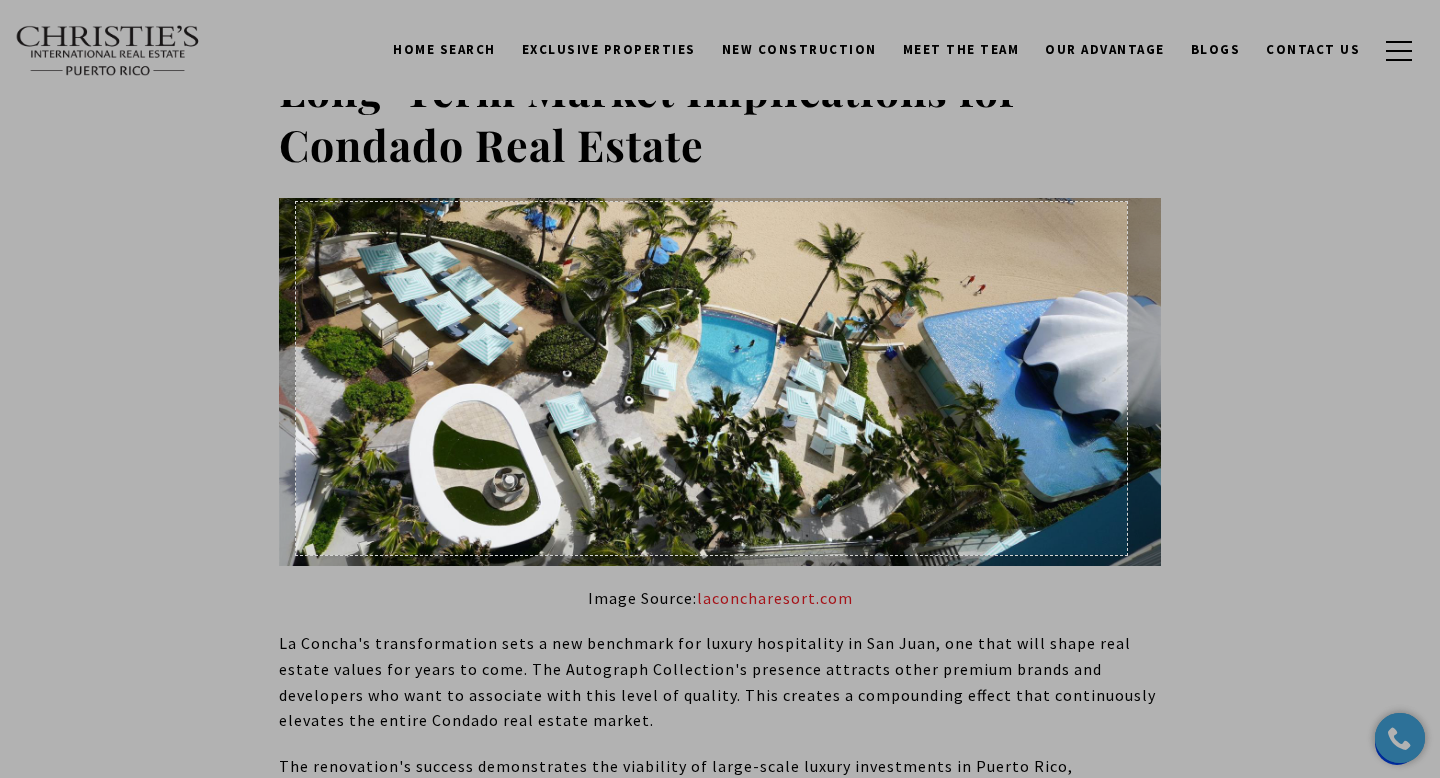 drag, startPoint x: 296, startPoint y: 202, endPoint x: 1127, endPoint y: 556, distance: 903.2591 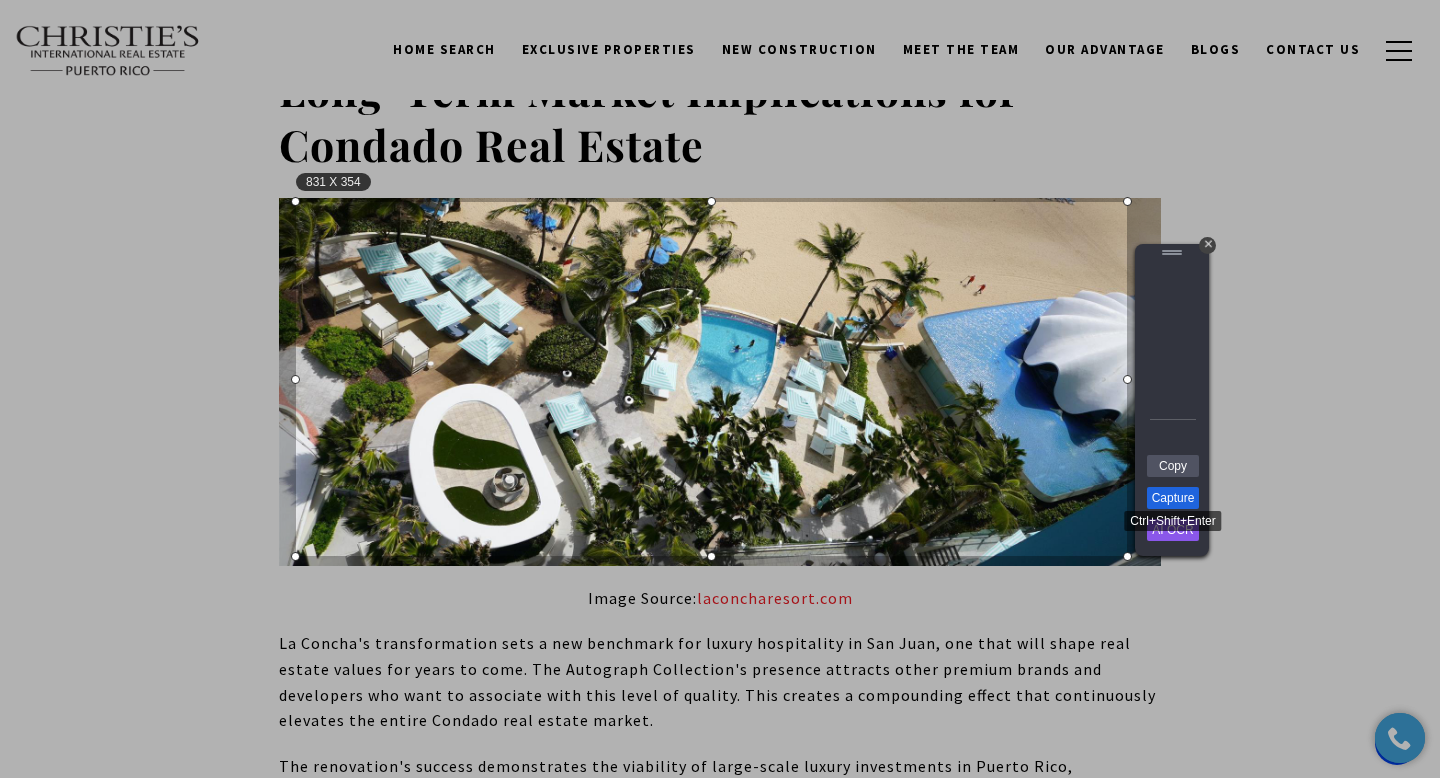 click on "Capture" at bounding box center [1173, 498] 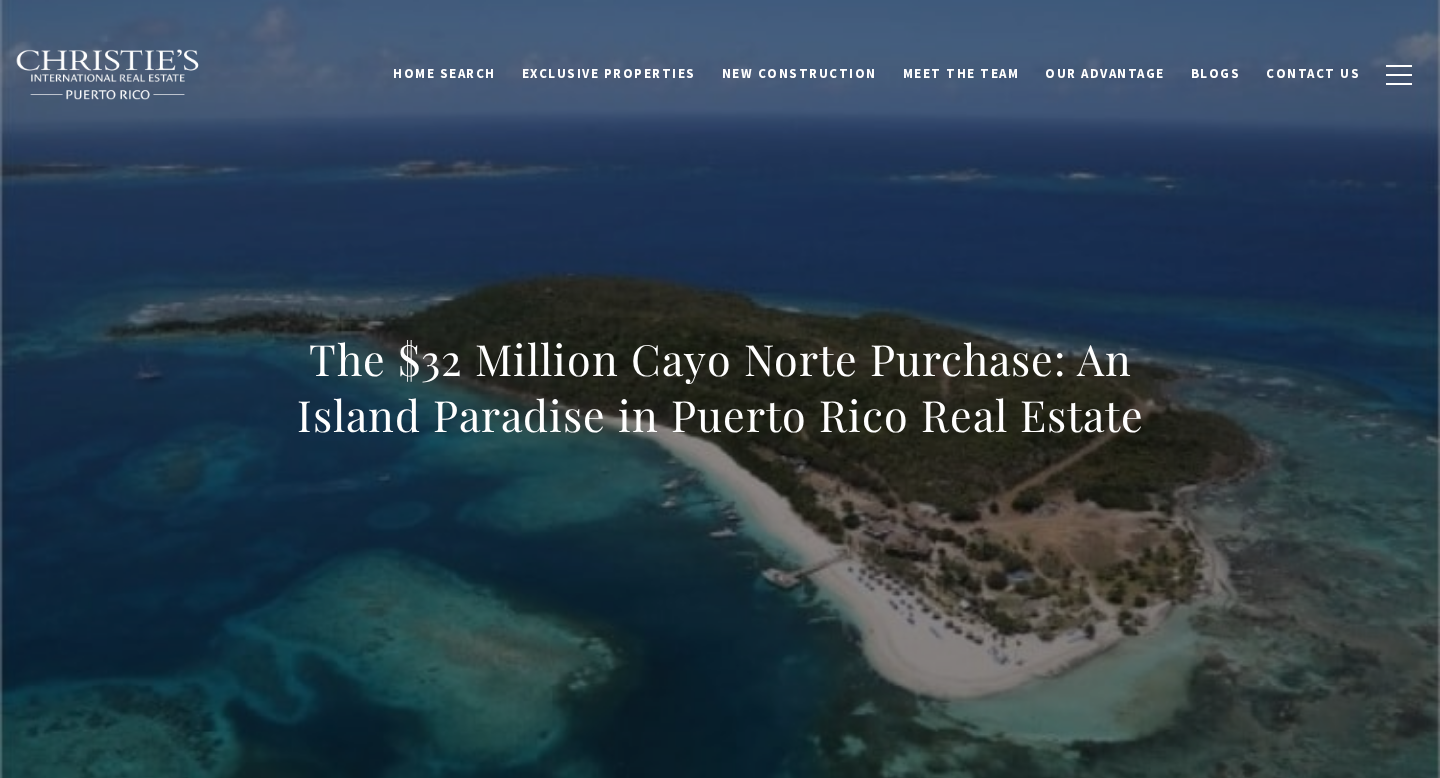 scroll, scrollTop: 0, scrollLeft: 0, axis: both 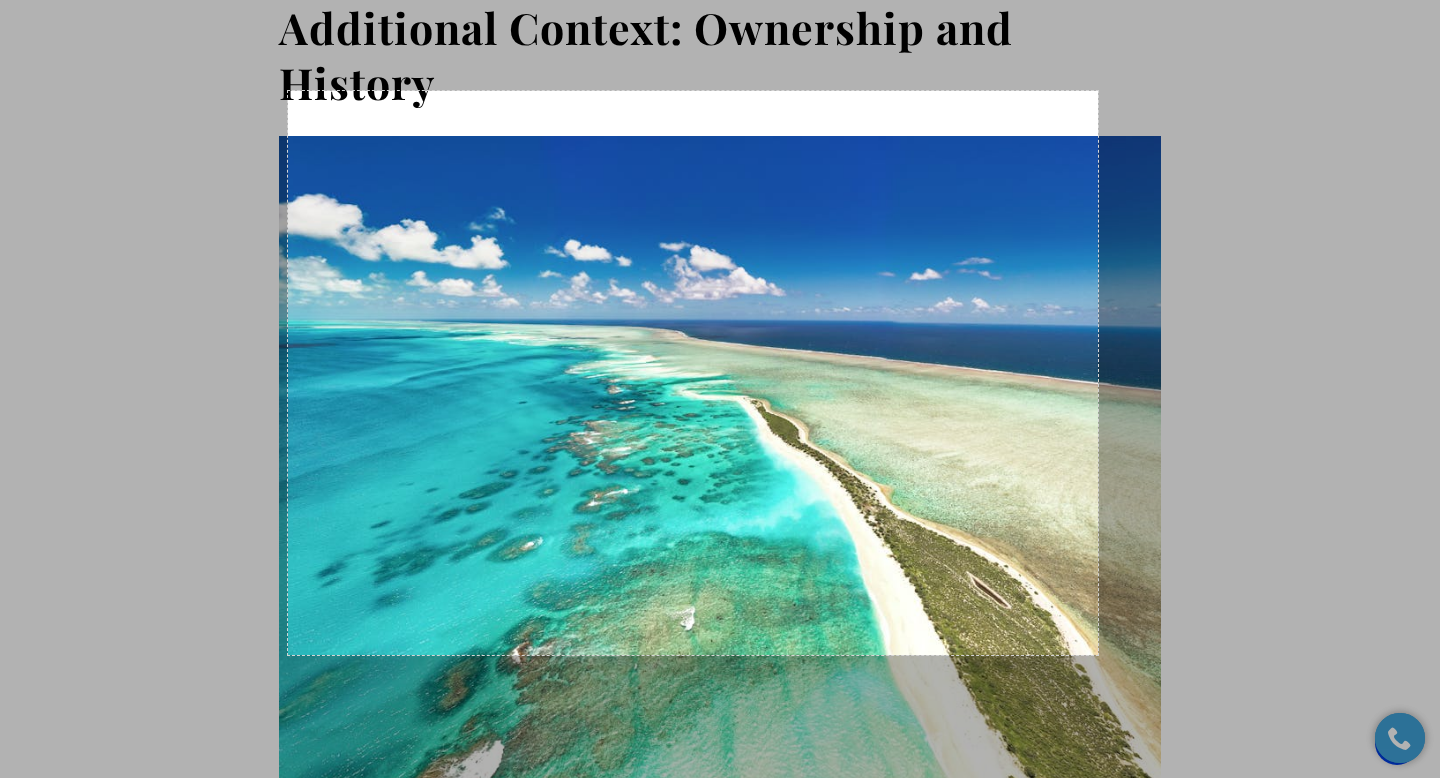 drag, startPoint x: 288, startPoint y: 91, endPoint x: 1096, endPoint y: 652, distance: 983.659 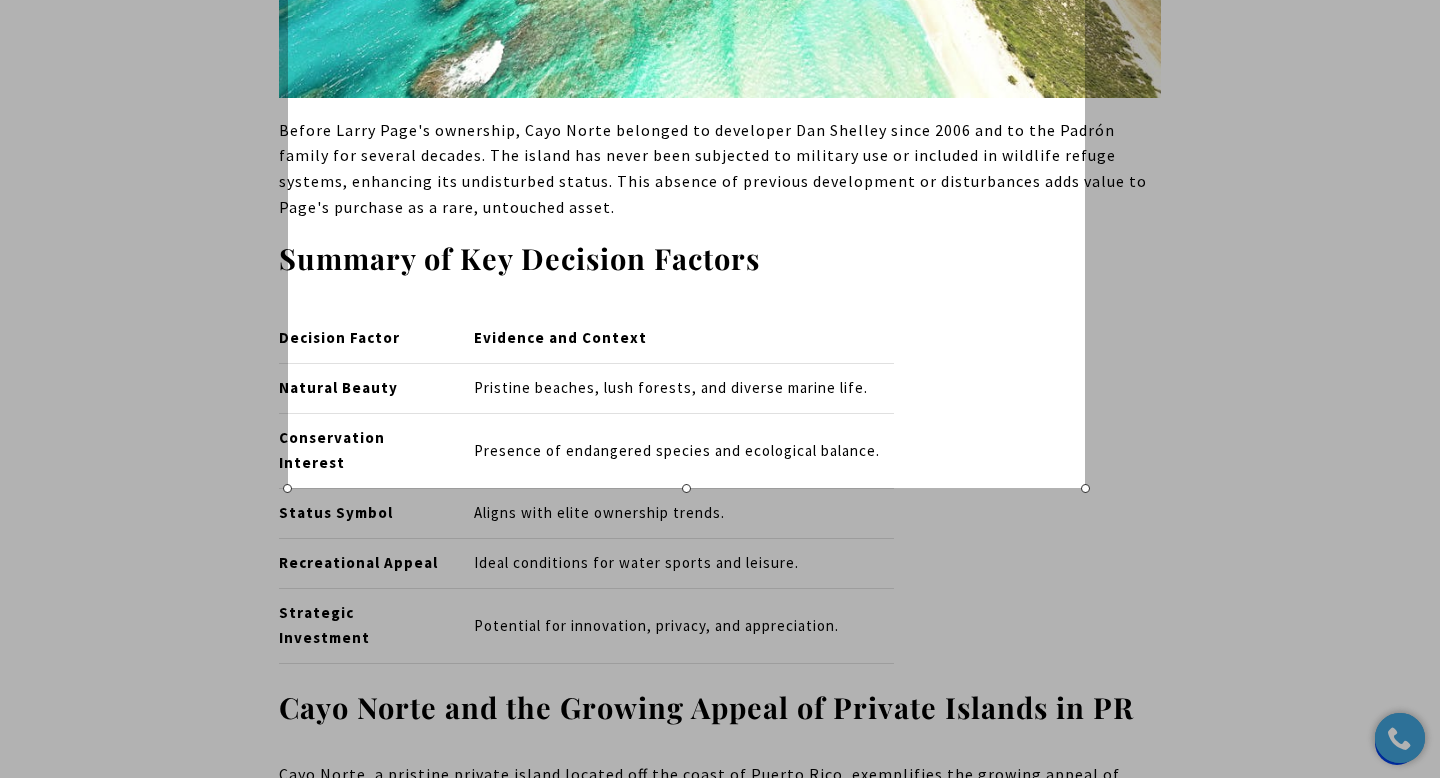 drag, startPoint x: 1096, startPoint y: 652, endPoint x: 1102, endPoint y: 431, distance: 221.08144 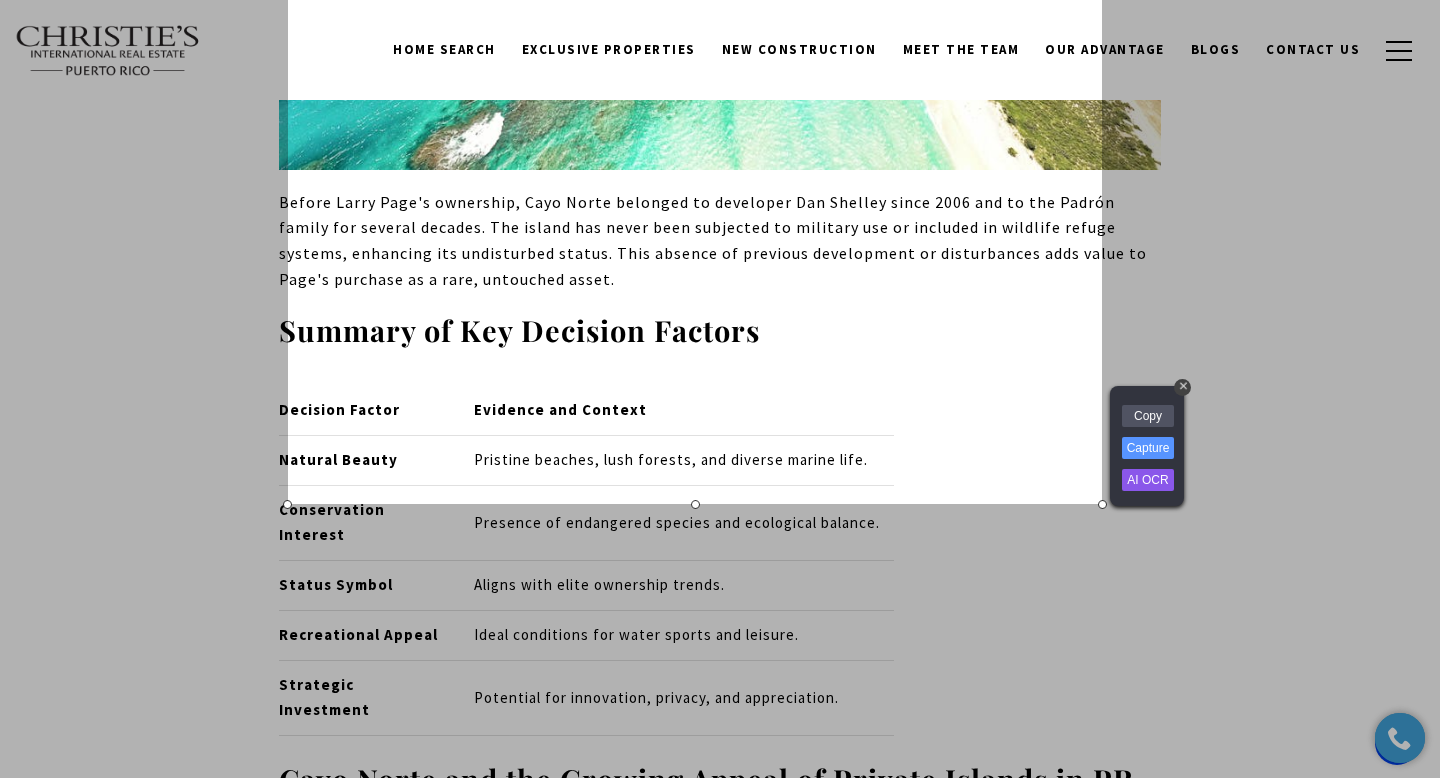 scroll, scrollTop: 7984, scrollLeft: 0, axis: vertical 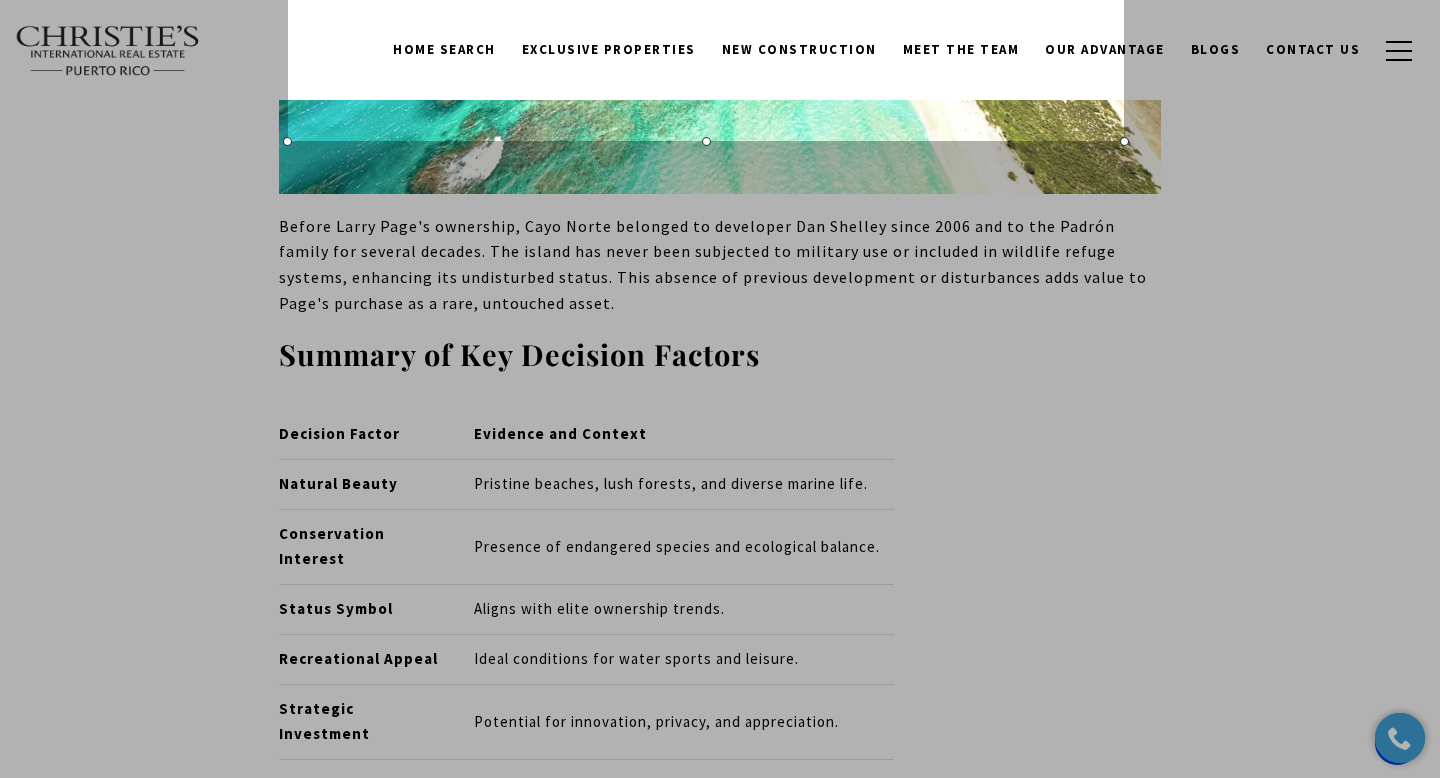 drag, startPoint x: 1101, startPoint y: 526, endPoint x: 1123, endPoint y: 139, distance: 387.62482 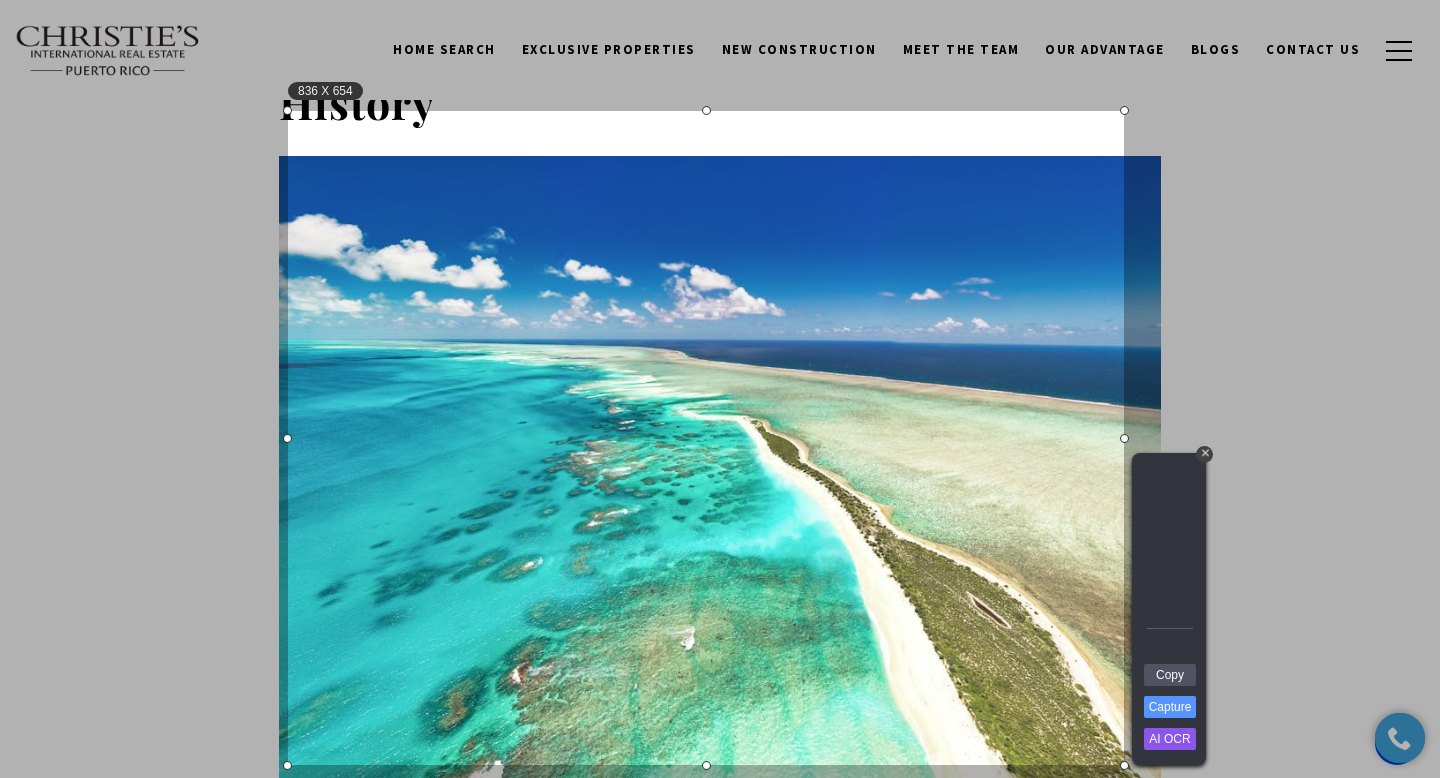 scroll, scrollTop: 7361, scrollLeft: 0, axis: vertical 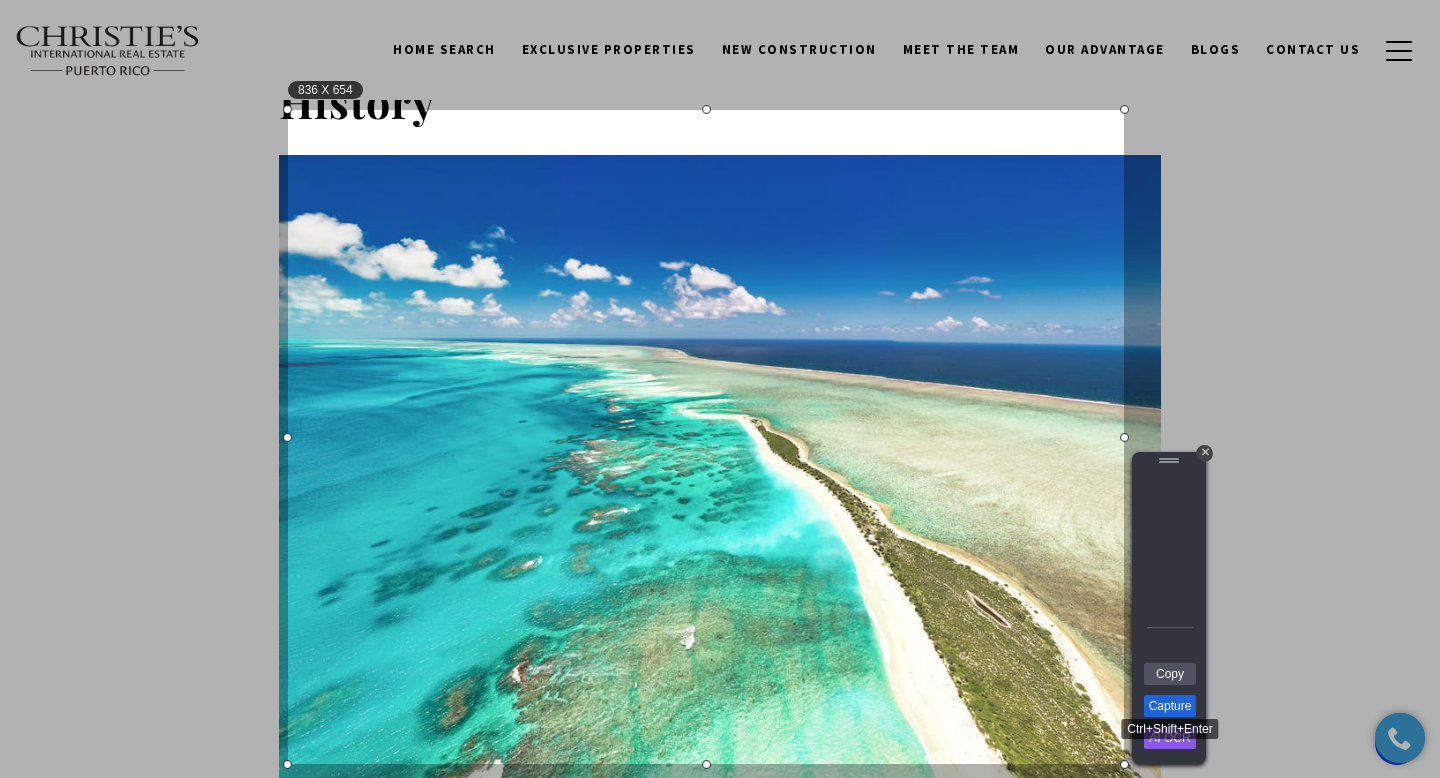 click on "Capture" at bounding box center [1170, 706] 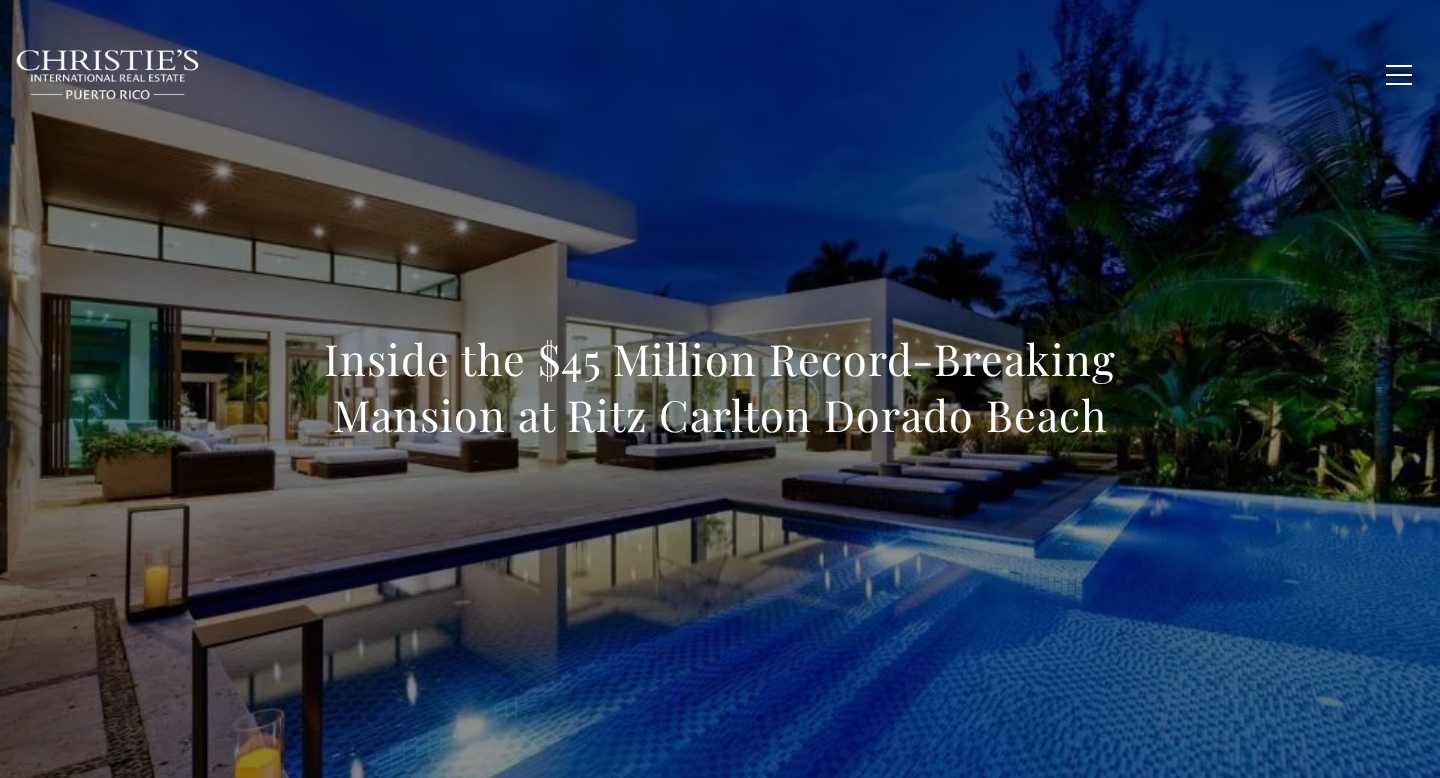 scroll, scrollTop: 0, scrollLeft: 0, axis: both 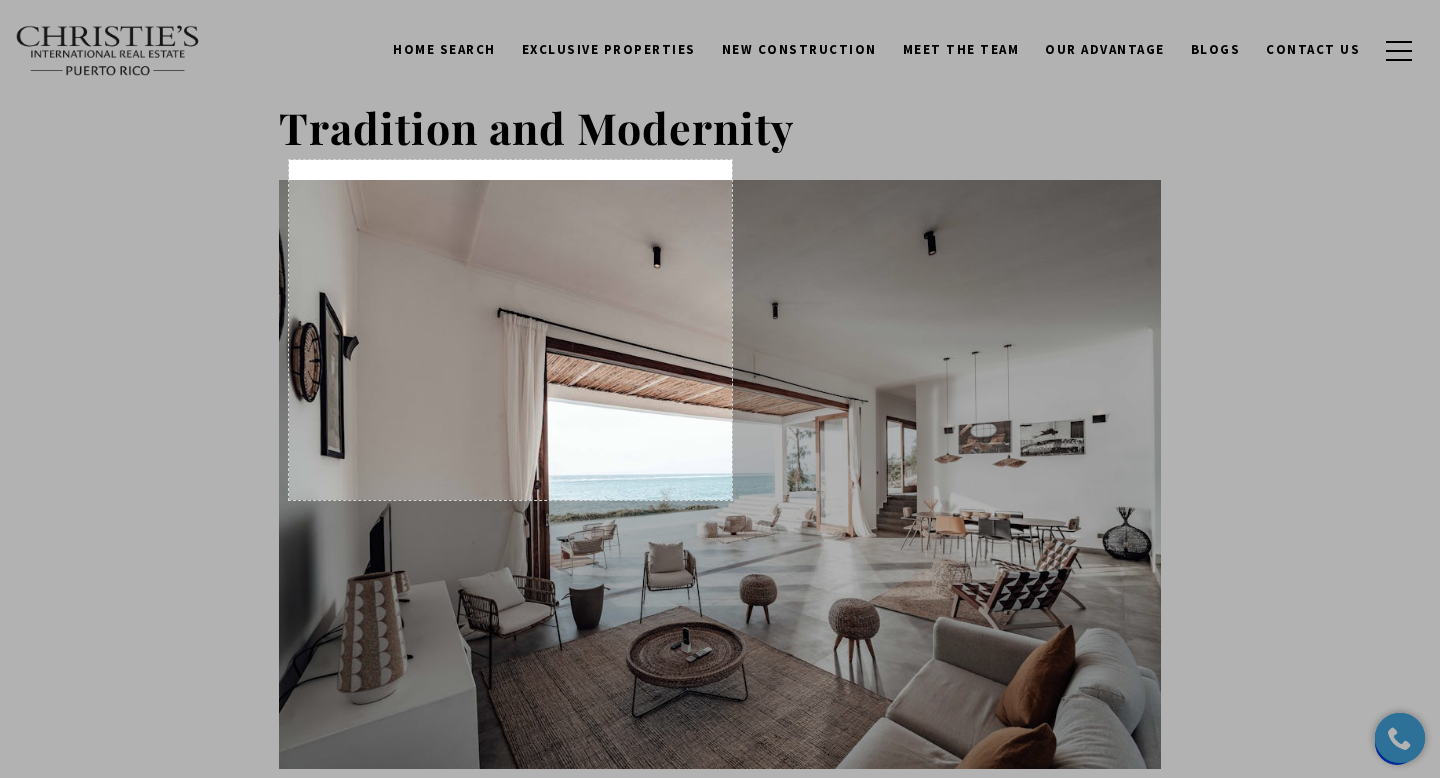 drag, startPoint x: 289, startPoint y: 160, endPoint x: 736, endPoint y: 507, distance: 565.87805 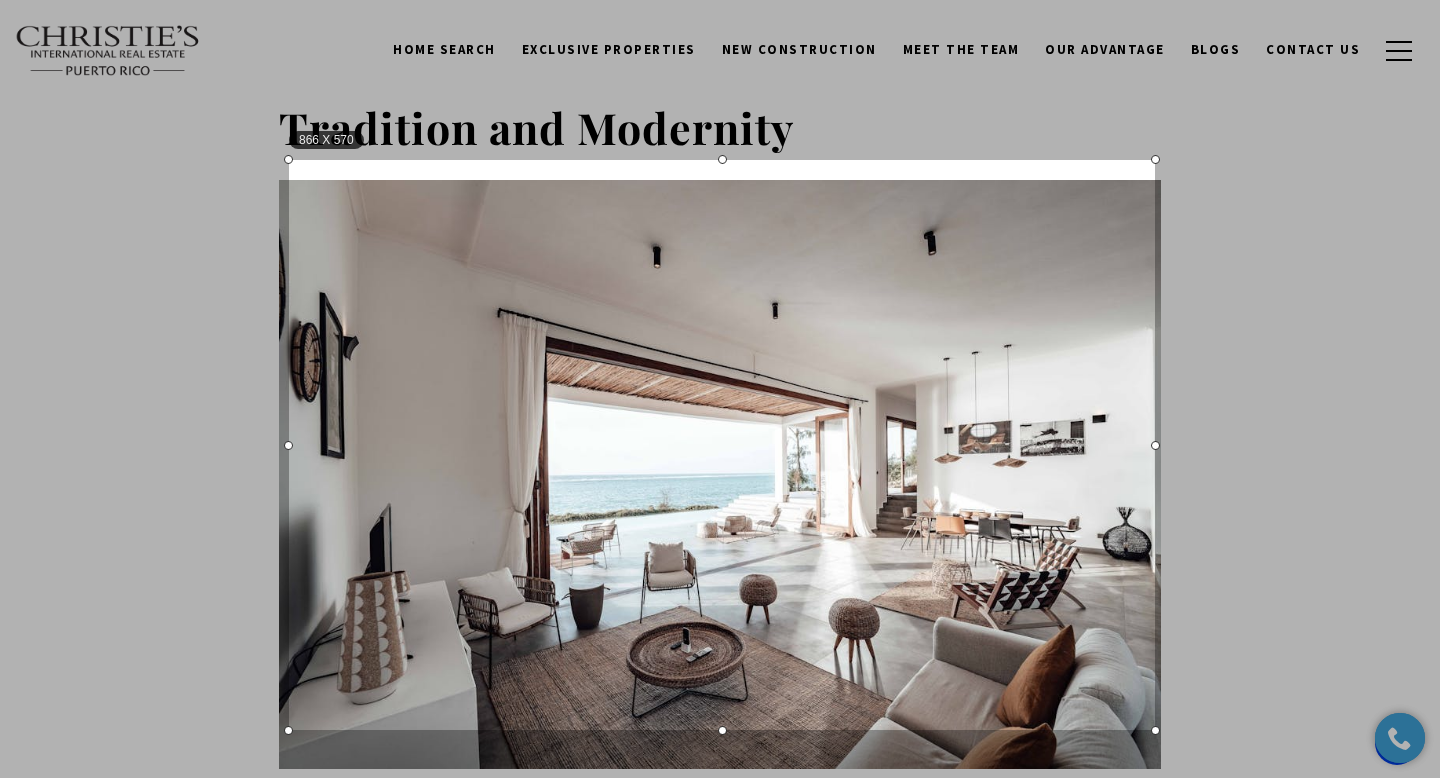drag, startPoint x: 736, startPoint y: 507, endPoint x: 1154, endPoint y: 730, distance: 473.7647 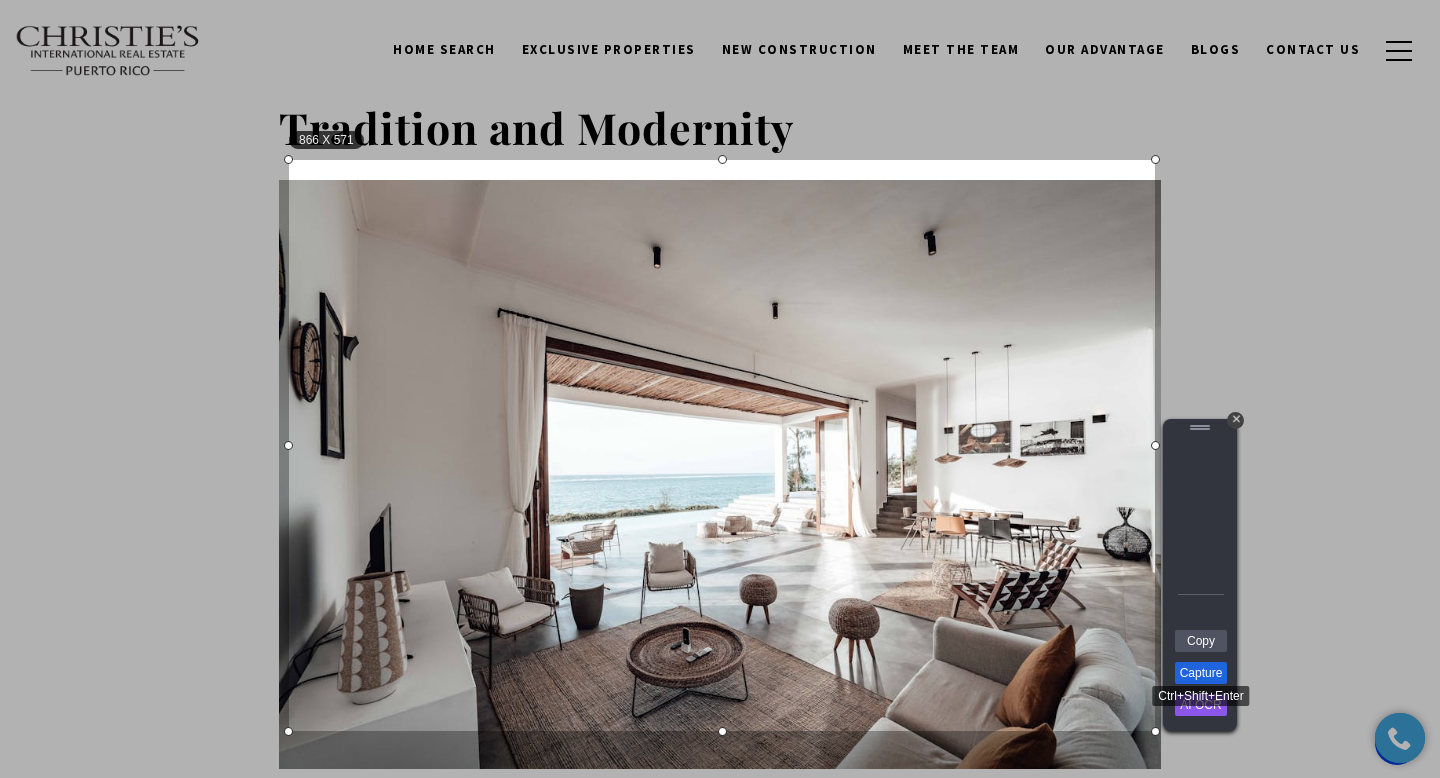 click on "Capture" at bounding box center [1201, 673] 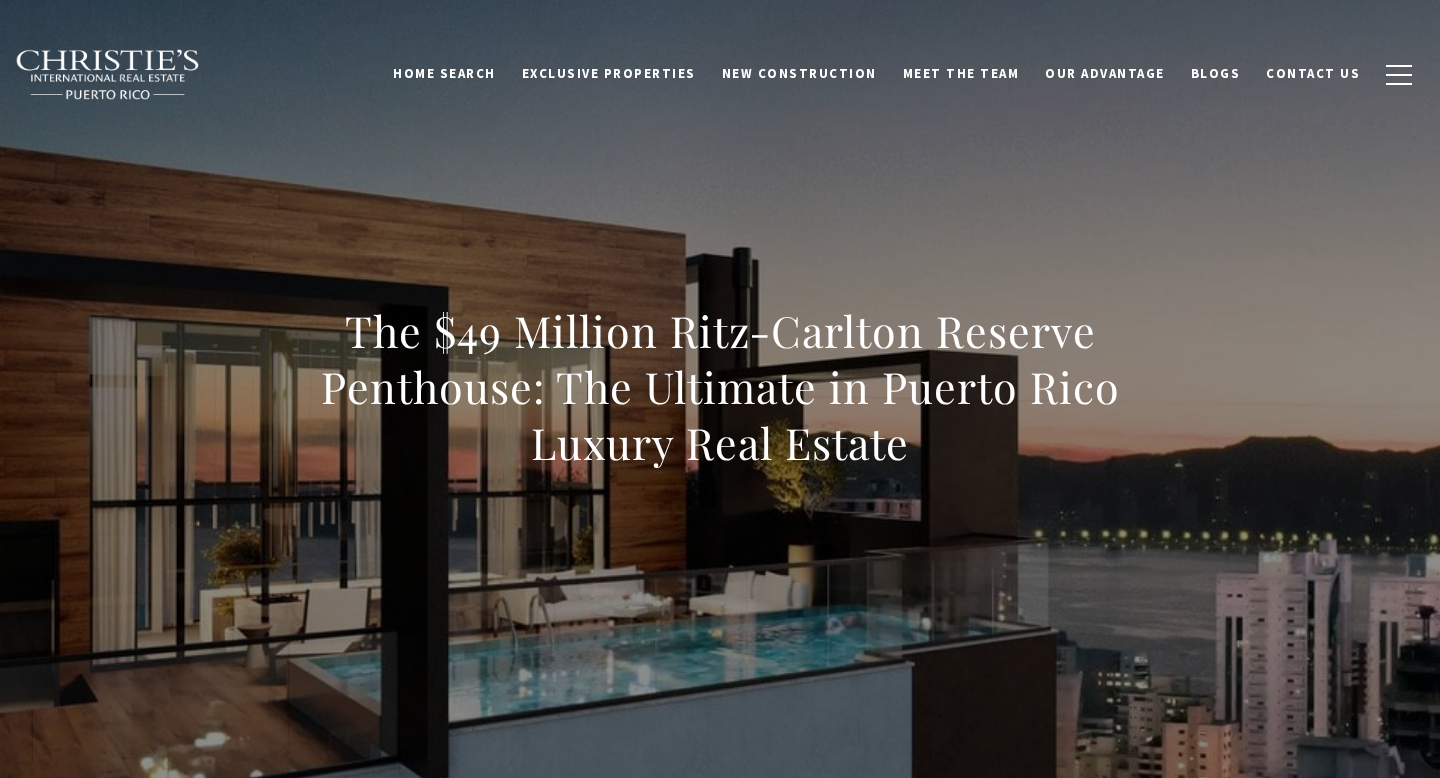 scroll, scrollTop: 0, scrollLeft: 0, axis: both 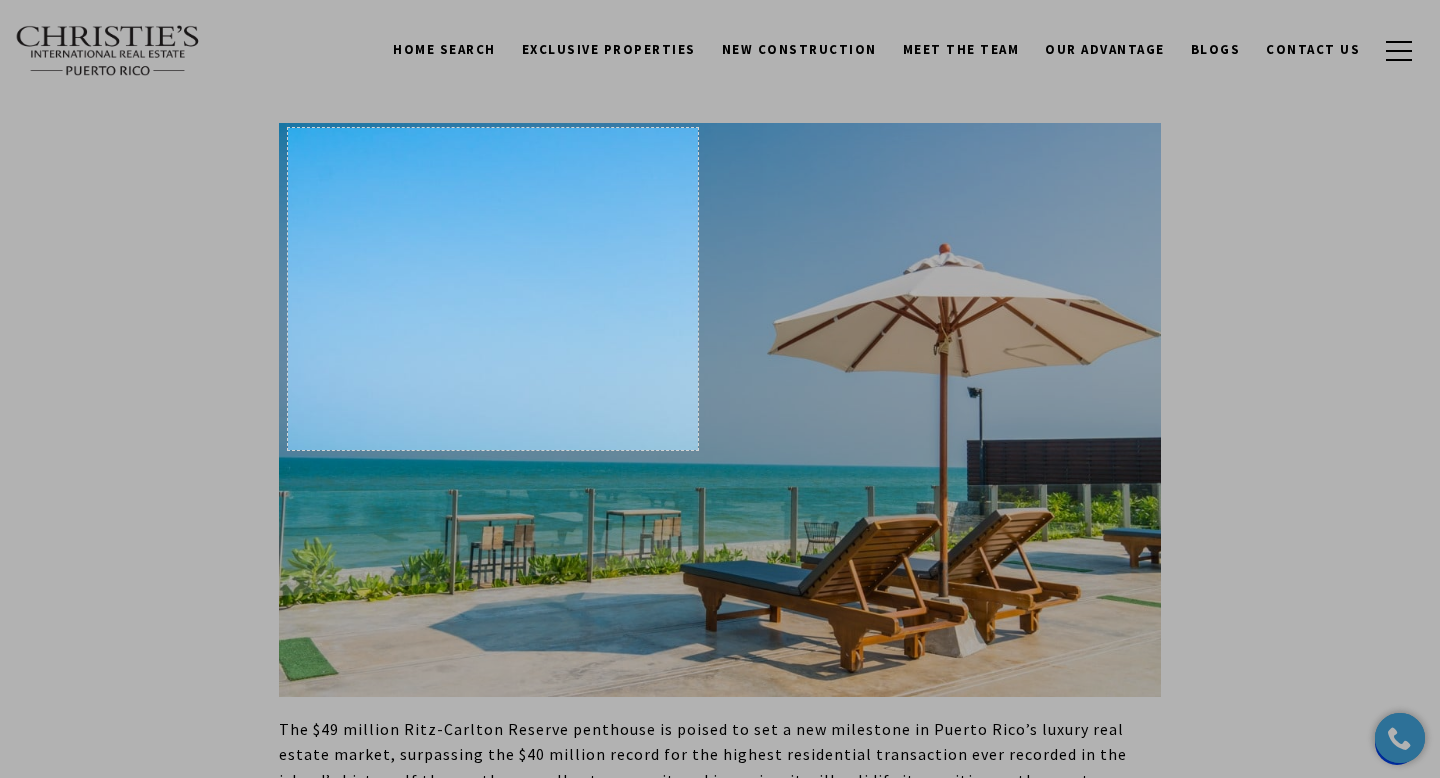 drag, startPoint x: 288, startPoint y: 128, endPoint x: 696, endPoint y: 449, distance: 519.13873 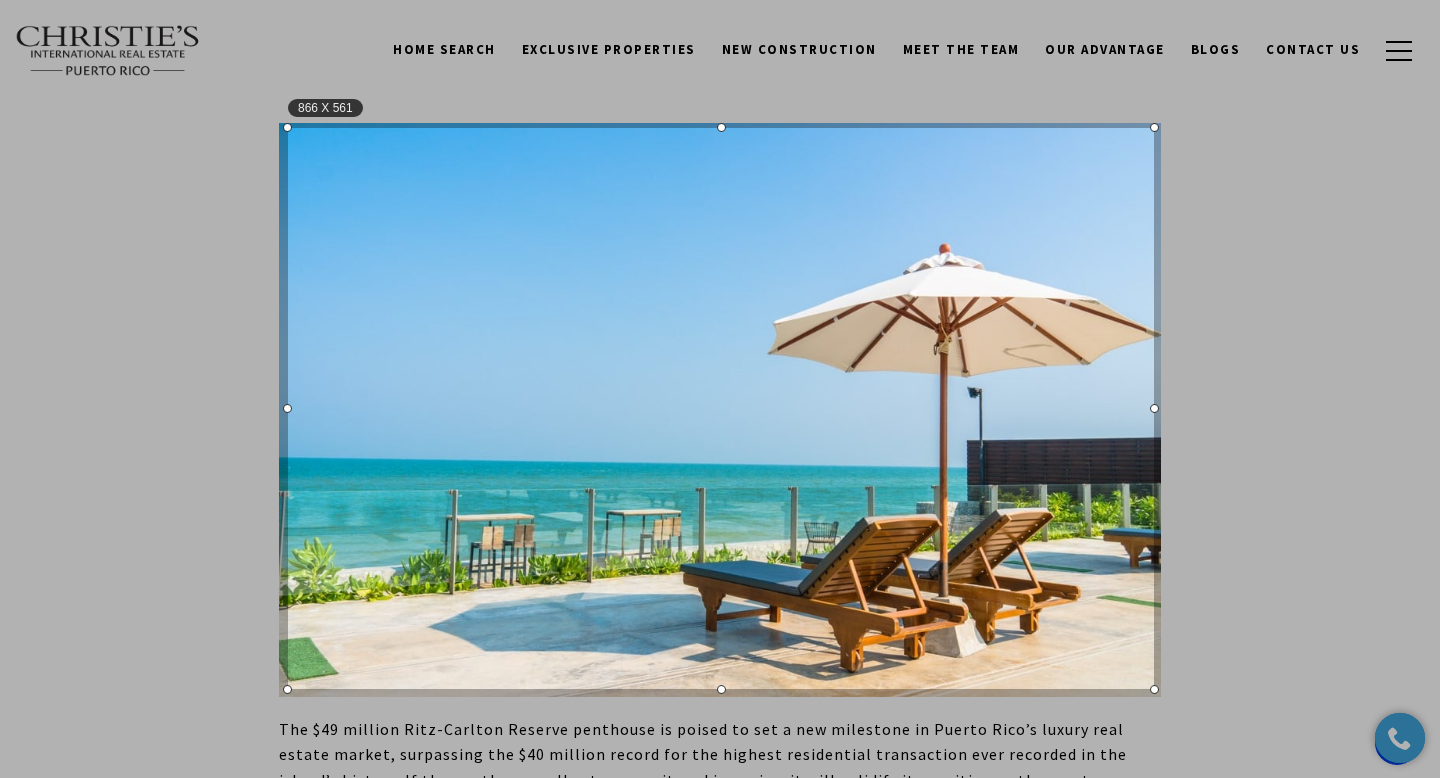 drag, startPoint x: 696, startPoint y: 449, endPoint x: 1151, endPoint y: 689, distance: 514.4172 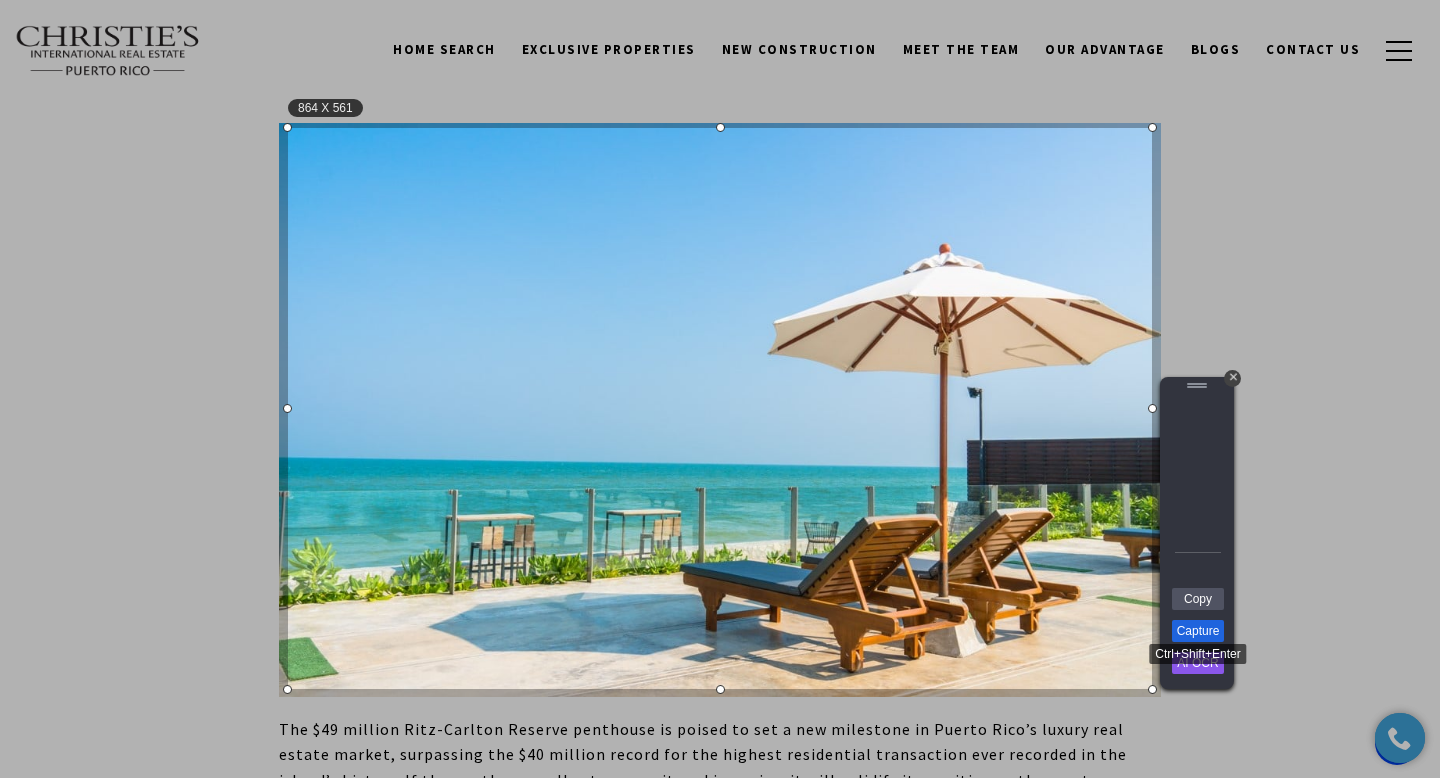 click on "Capture" at bounding box center [1198, 631] 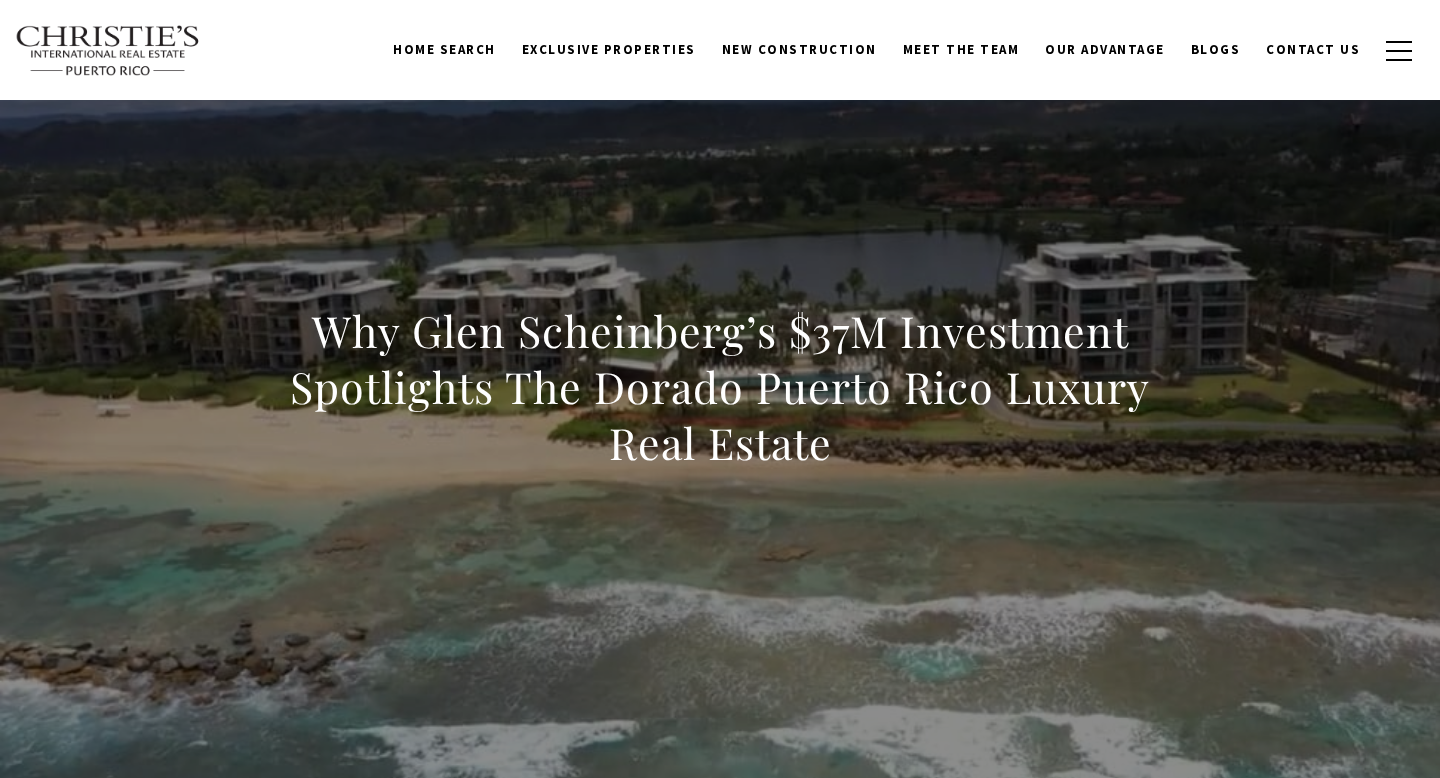scroll, scrollTop: 952, scrollLeft: 0, axis: vertical 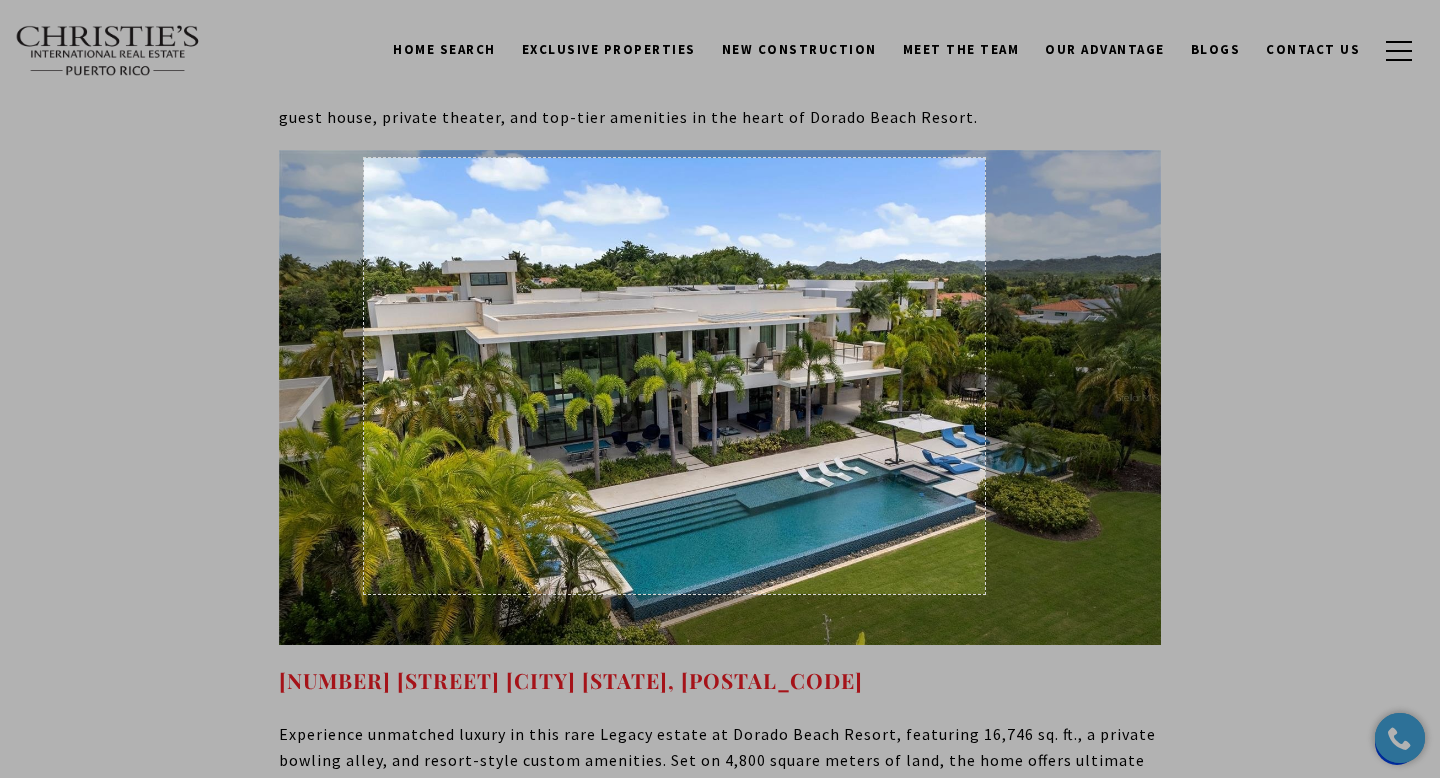 drag, startPoint x: 364, startPoint y: 158, endPoint x: 980, endPoint y: 590, distance: 752.3829 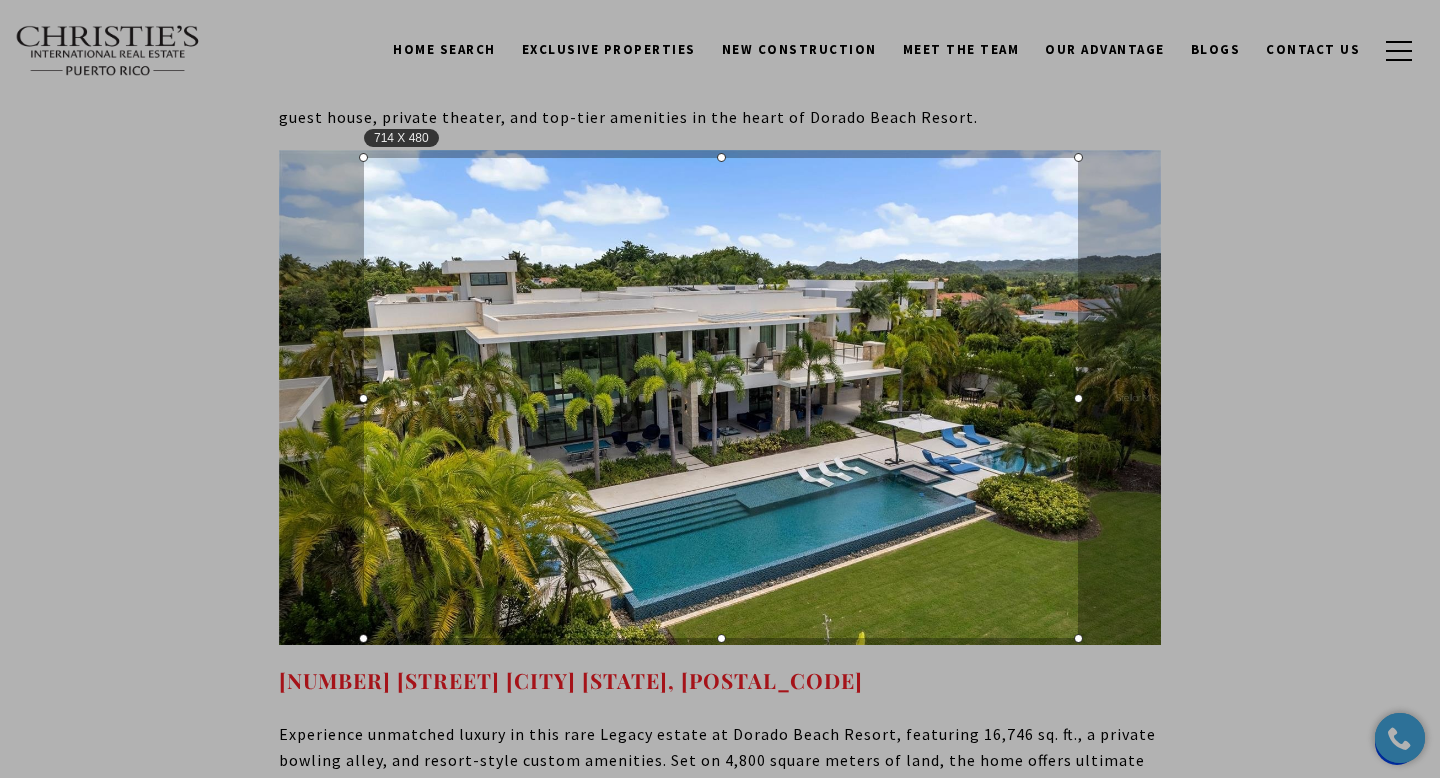 drag, startPoint x: 980, startPoint y: 590, endPoint x: 1076, endPoint y: 637, distance: 106.887794 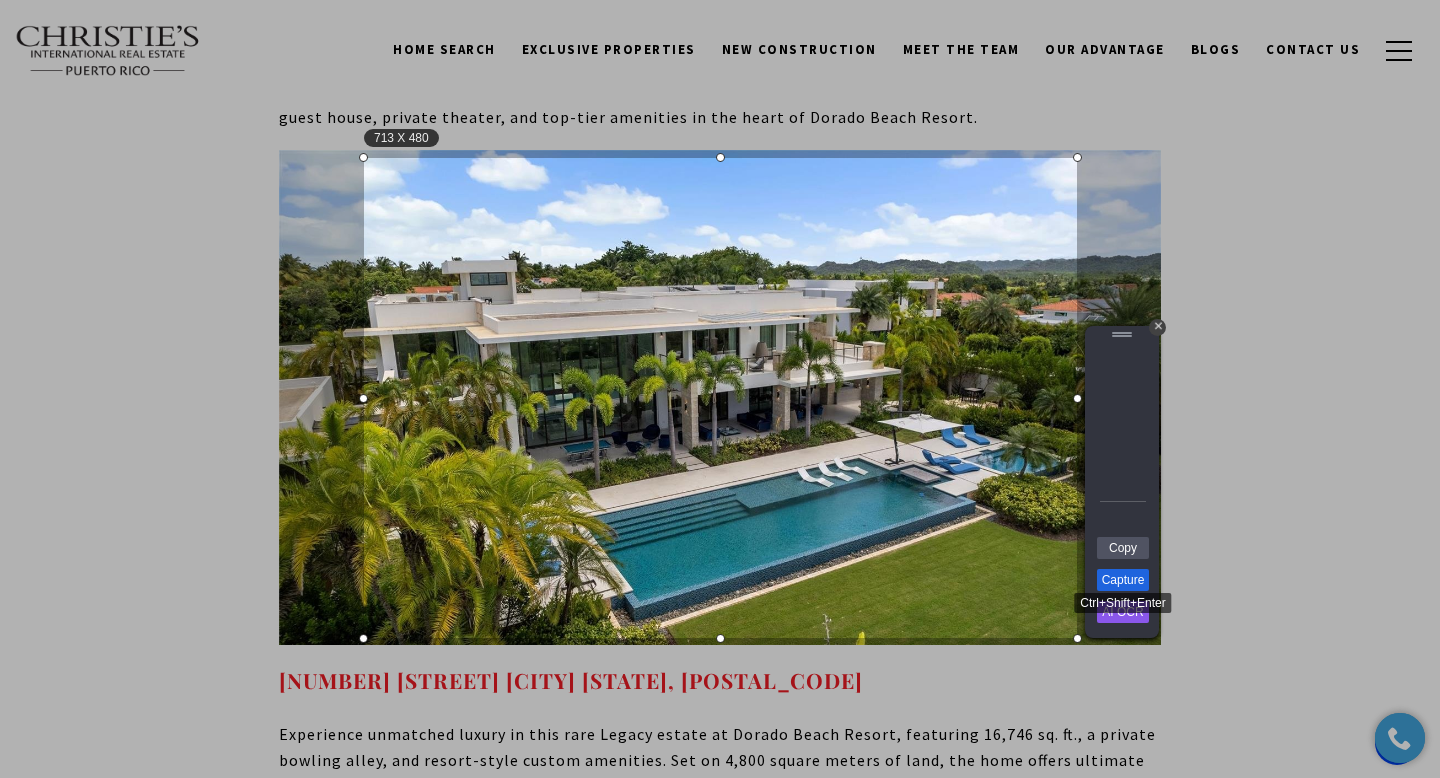 click on "Capture" at bounding box center (1123, 580) 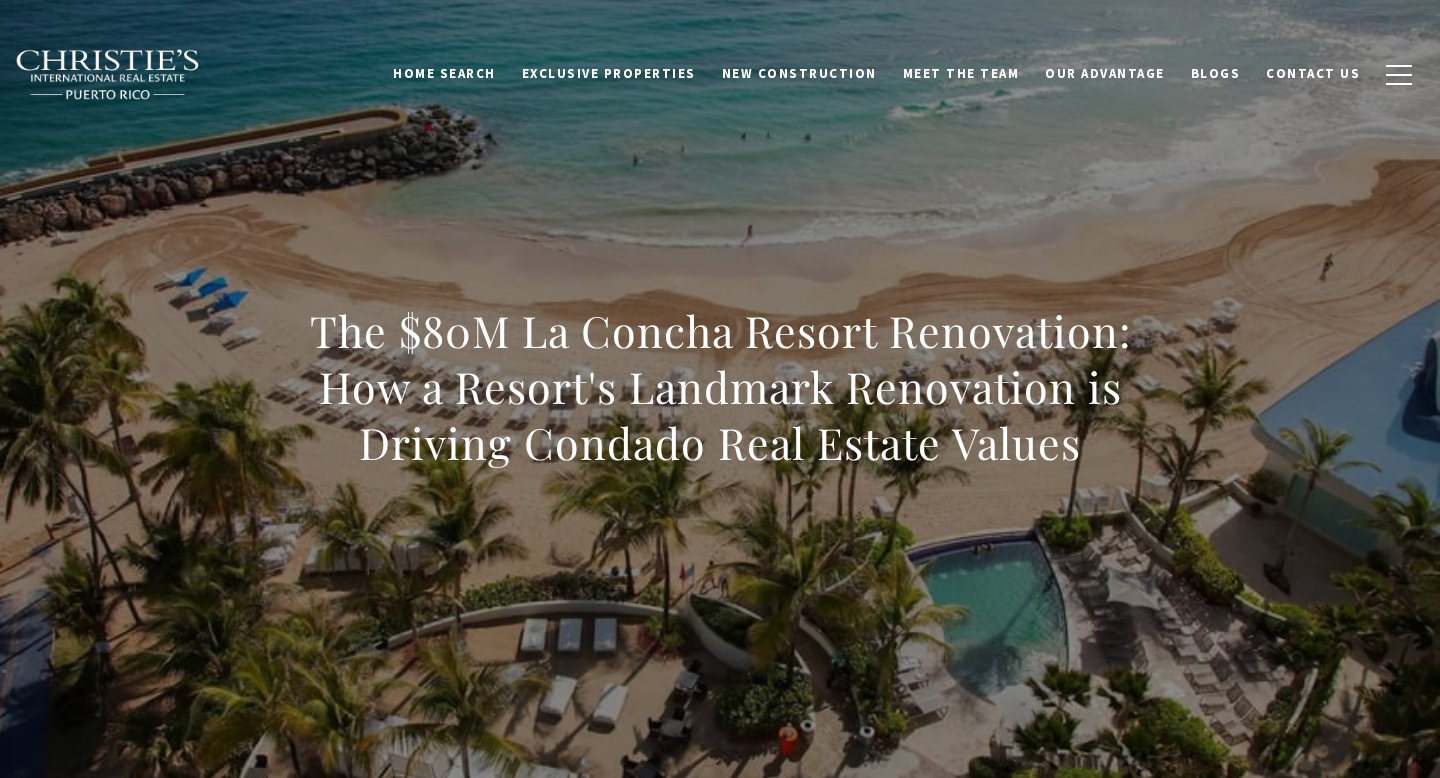 scroll, scrollTop: 0, scrollLeft: 0, axis: both 